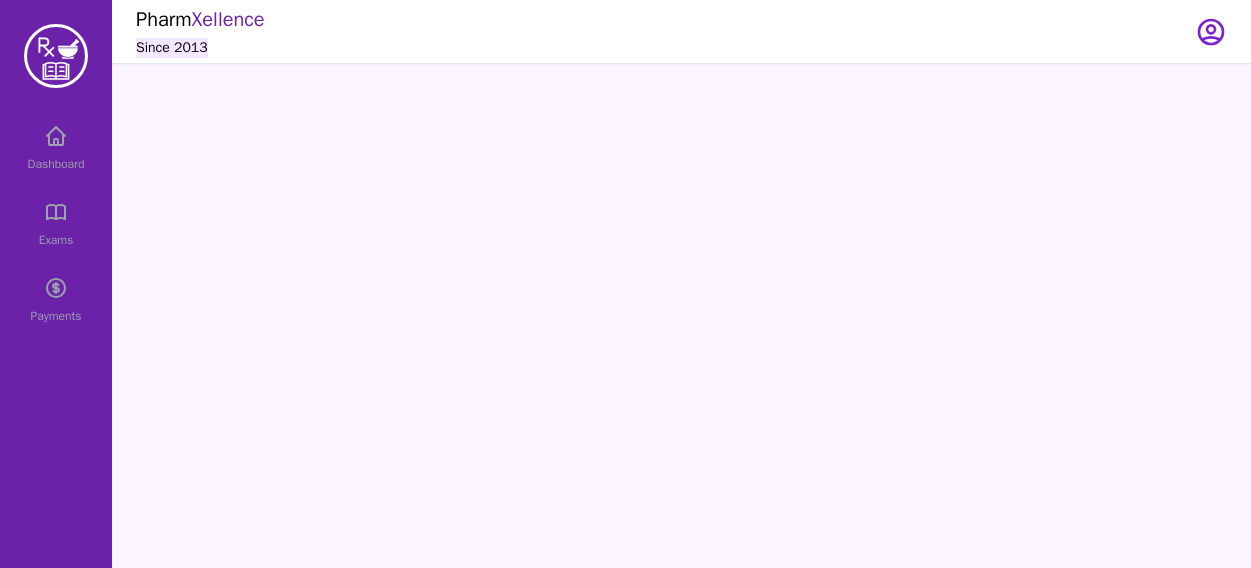 scroll, scrollTop: 0, scrollLeft: 0, axis: both 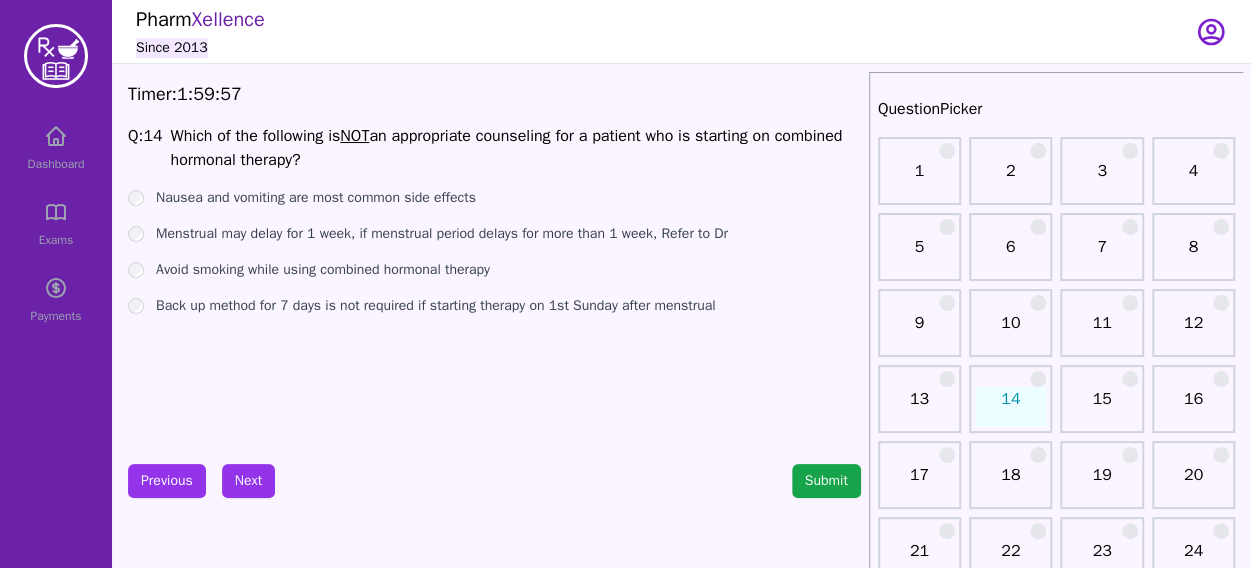 click on "Dashboard Exams Payments" at bounding box center (56, 224) 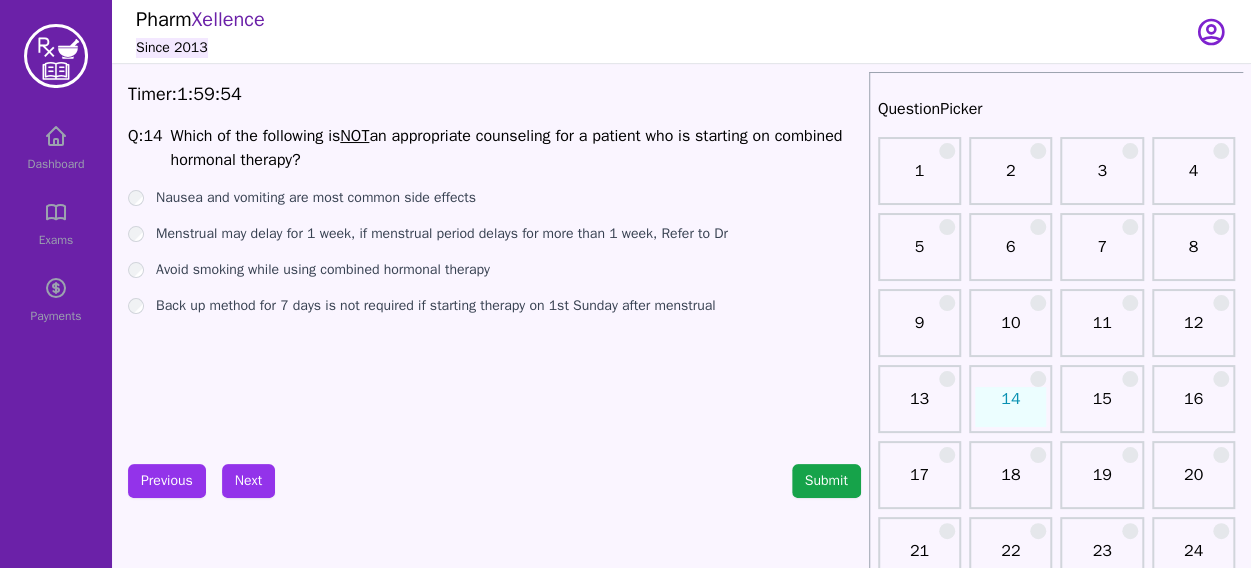 click on "Dashboard Exams Payments" at bounding box center [56, 224] 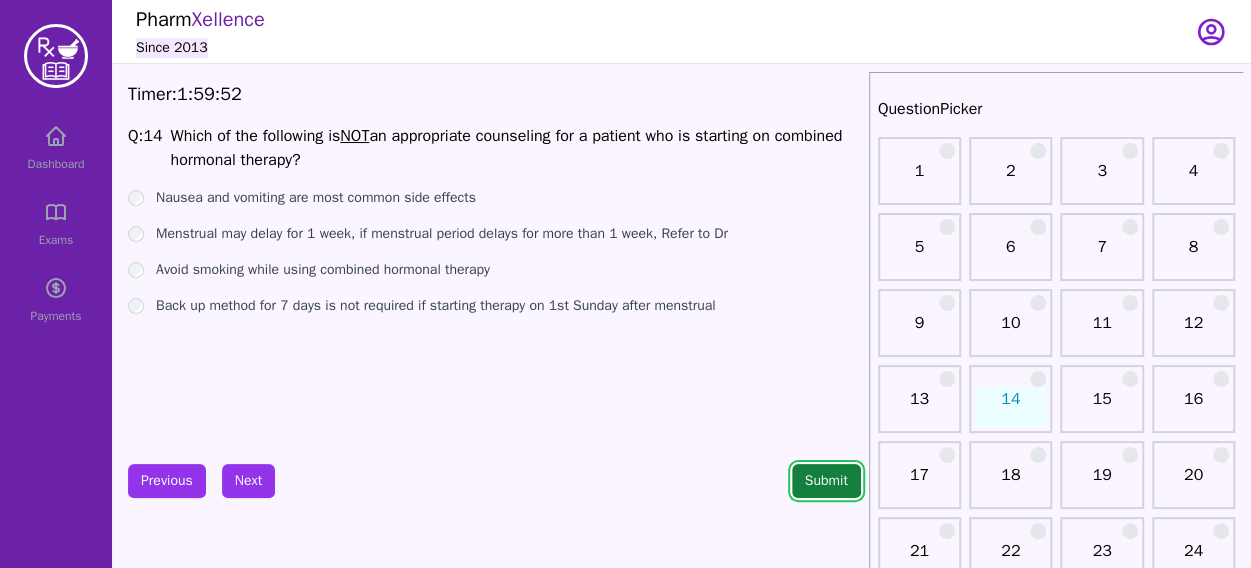 click on "Submit" at bounding box center (826, 481) 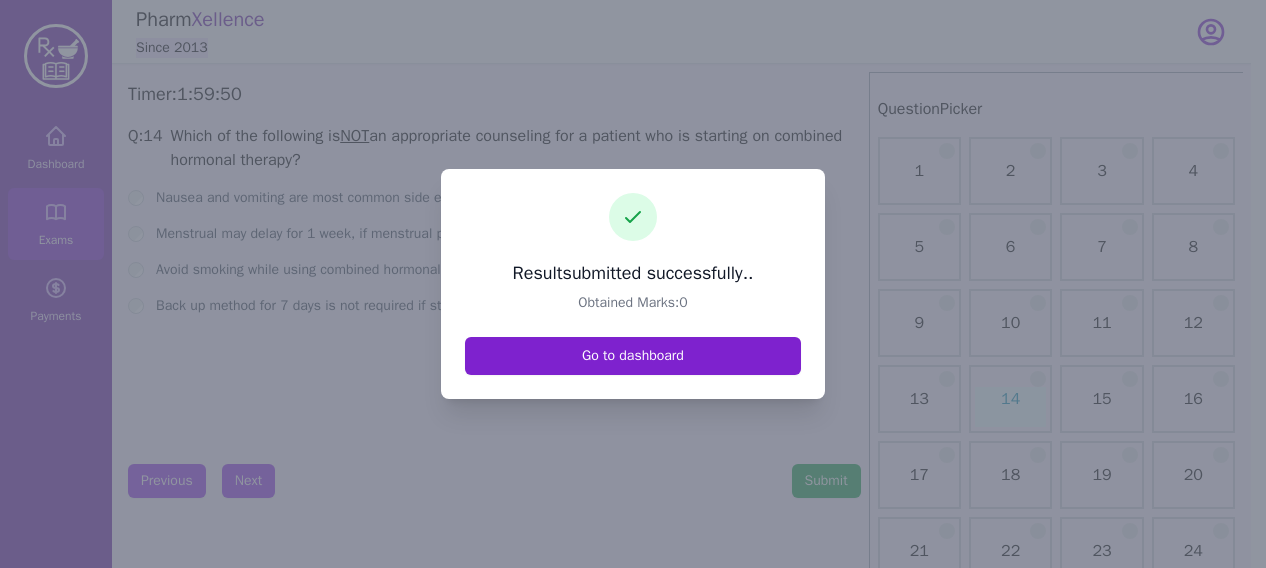click on "Go to dashboard" at bounding box center (633, 356) 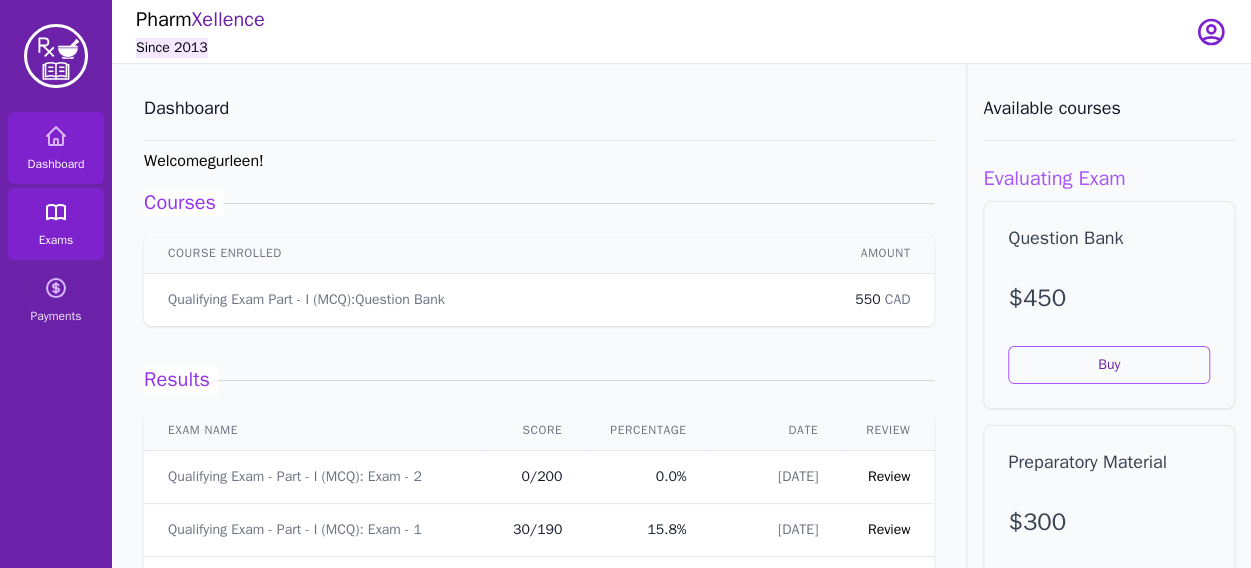 click 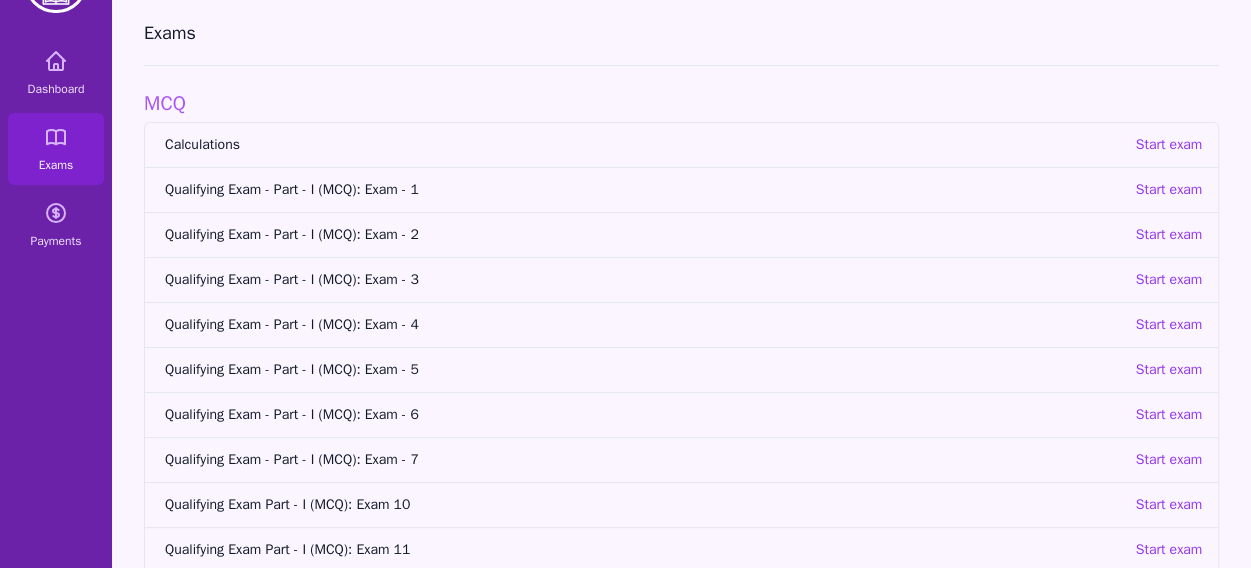 scroll, scrollTop: 74, scrollLeft: 0, axis: vertical 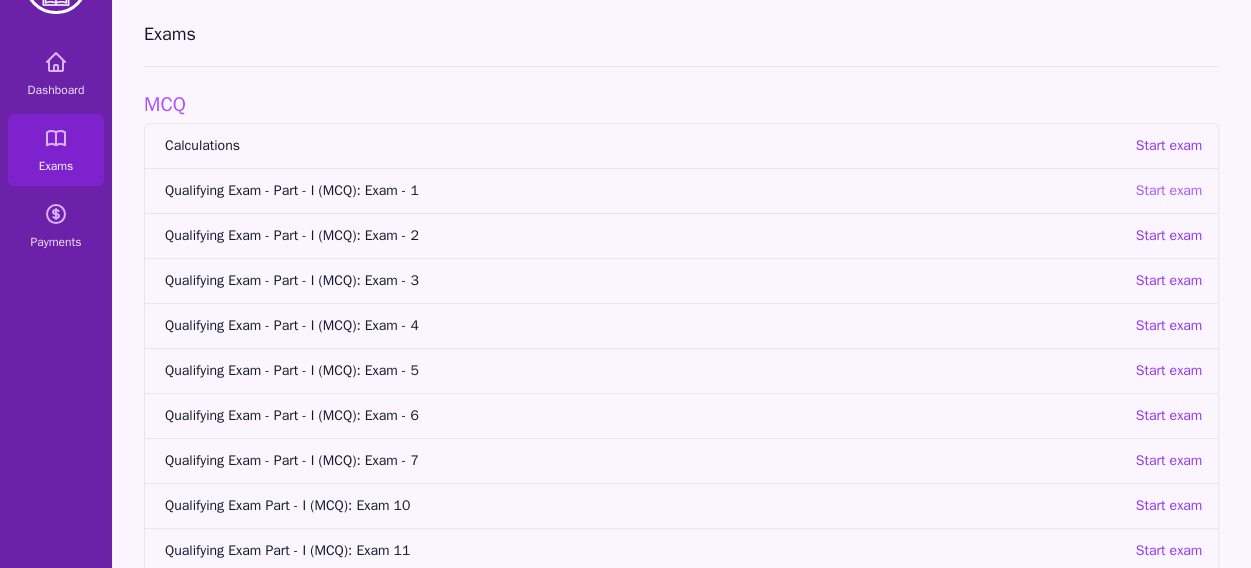 click on "Start exam" at bounding box center (1168, 191) 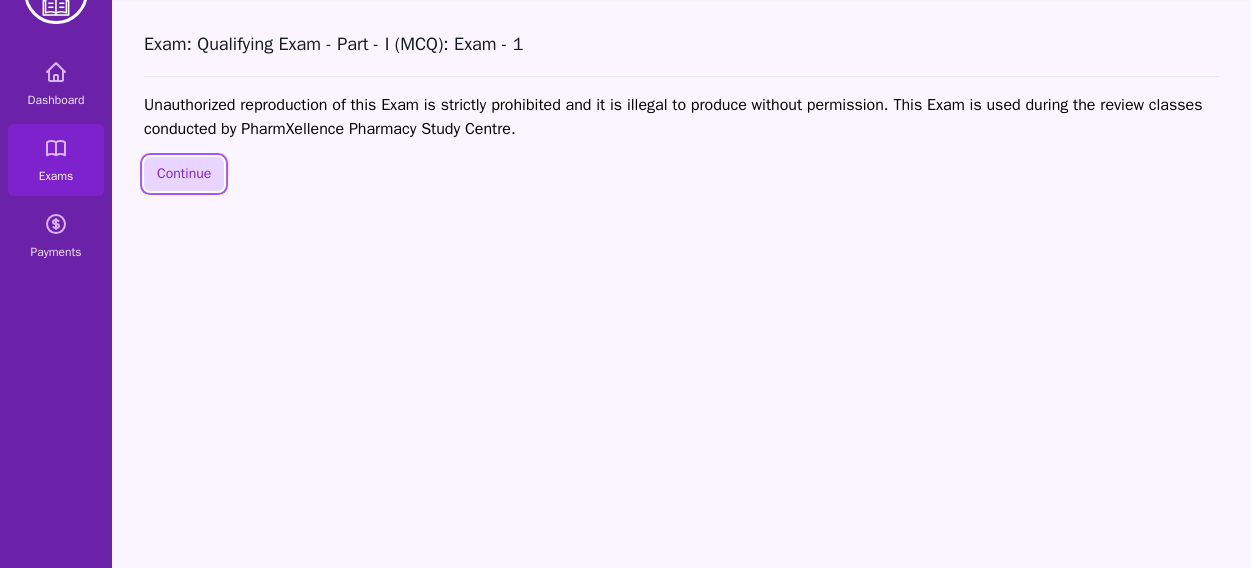 click on "Continue" at bounding box center (184, 174) 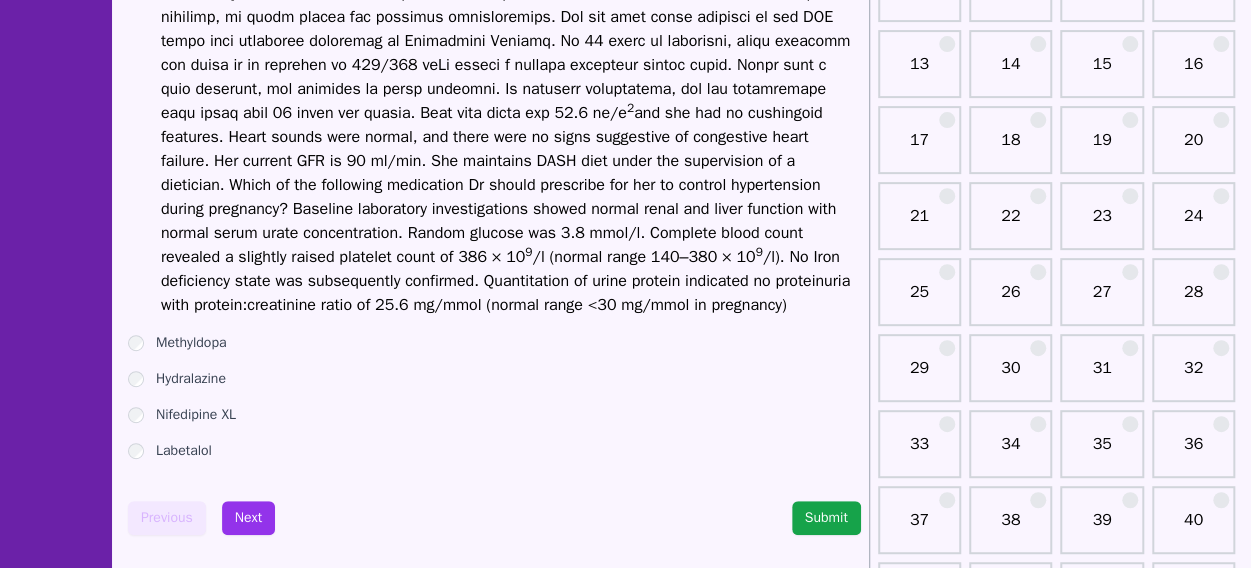 scroll, scrollTop: 344, scrollLeft: 0, axis: vertical 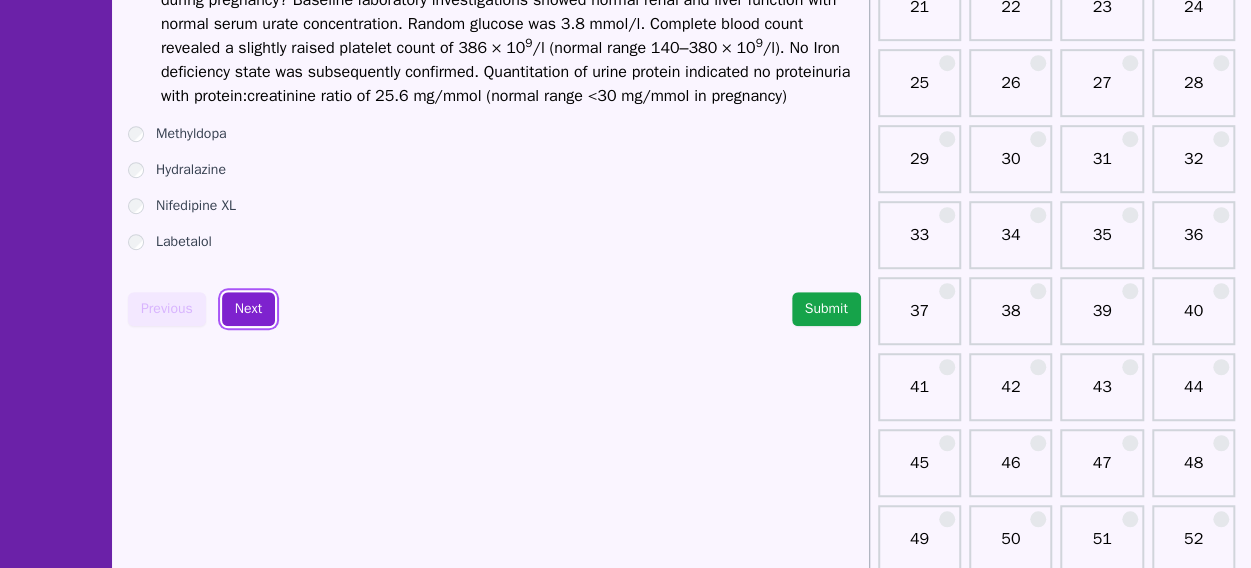 click on "Next" at bounding box center (248, 309) 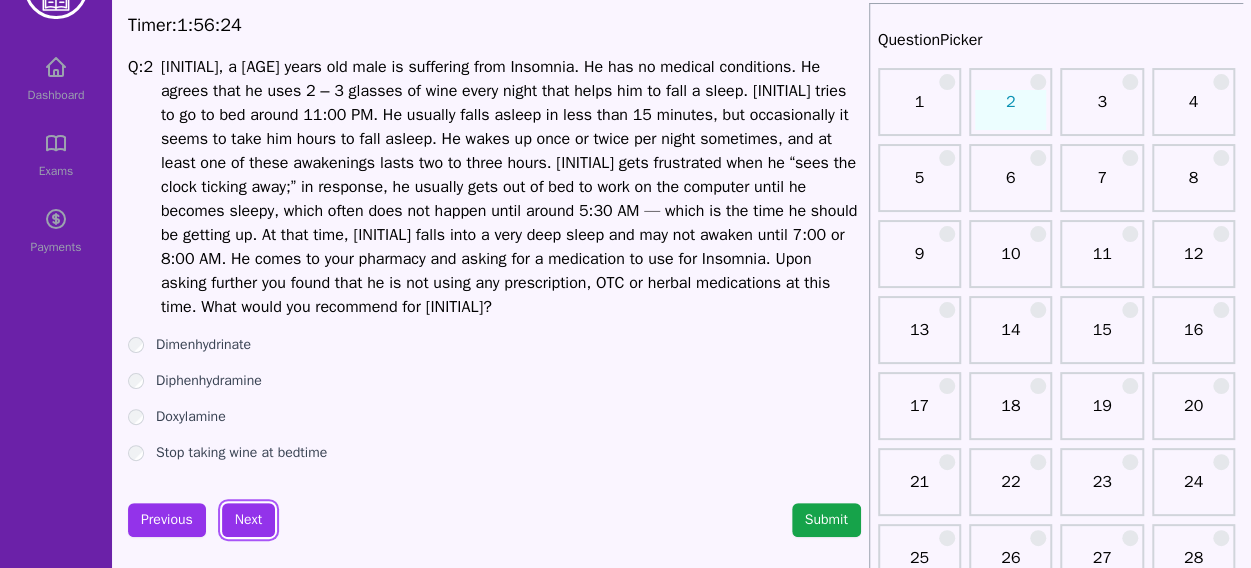 scroll, scrollTop: 72, scrollLeft: 0, axis: vertical 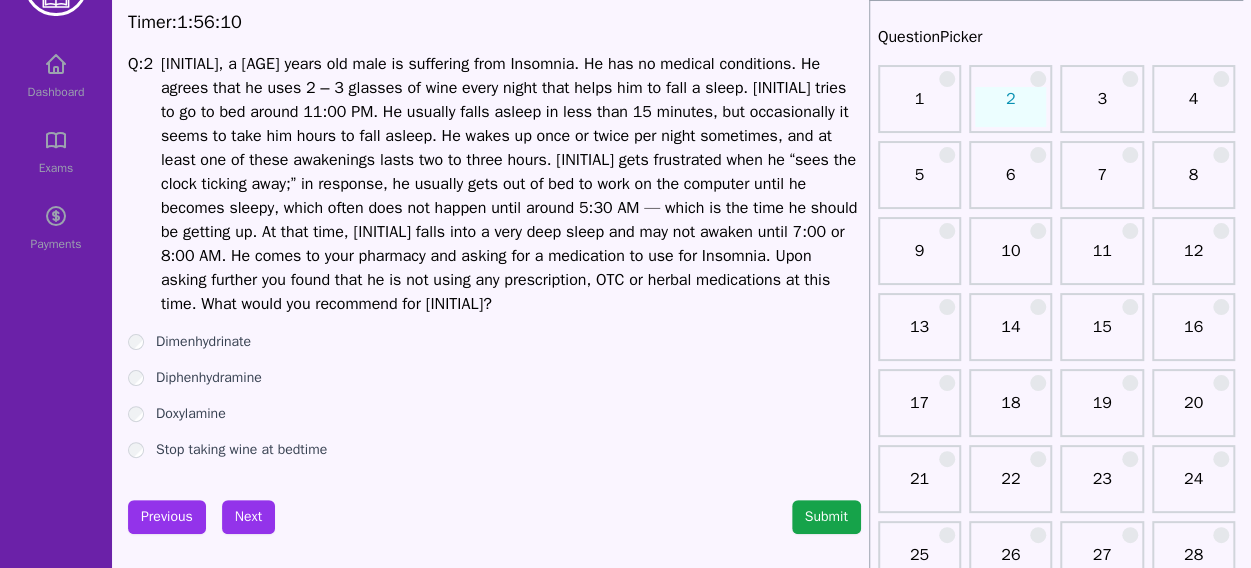 click on "[INITIAL], a [AGE] years old male is suffering from Insomnia. He has no medical conditions. He agrees that he uses 2 – 3 glasses of wine every night that helps him to fall a sleep. [INITIAL] tries to go to bed around 11:00 PM. He usually falls asleep in less than 15 minutes, but occasionally it seems to take him hours to fall asleep. He wakes up once or twice per night sometimes, and at least one of these awakenings lasts two to three hours. [INITIAL] gets frustrated when he “sees the clock ticking away;” in response, he usually gets out of bed to work on the computer until he becomes sleepy, which often does not happen until around 5:30 AM — which is the time he should be getting up. At that time, [INITIAL] falls into a very deep sleep and may not awaken until 7:00 or 8:00 AM. He comes to your pharmacy and asking for a medication to use for Insomnia. Upon asking further you found that he is not using any prescription, OTC or herbal medications at this time. What would you recommend for [INITIAL]?" at bounding box center [511, 184] 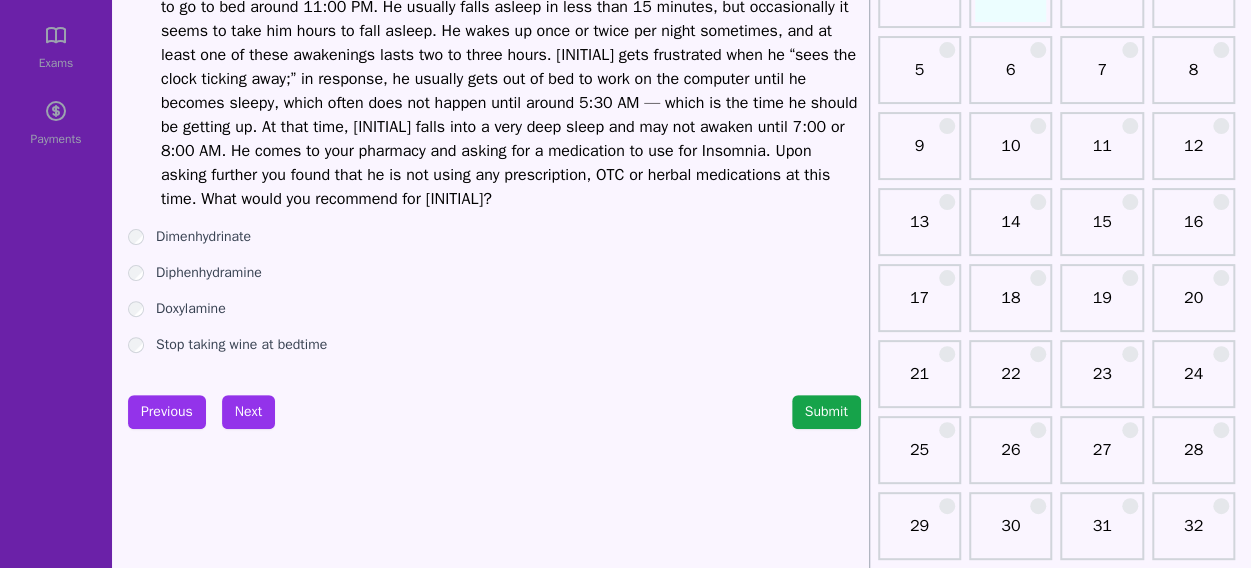 scroll, scrollTop: 249, scrollLeft: 0, axis: vertical 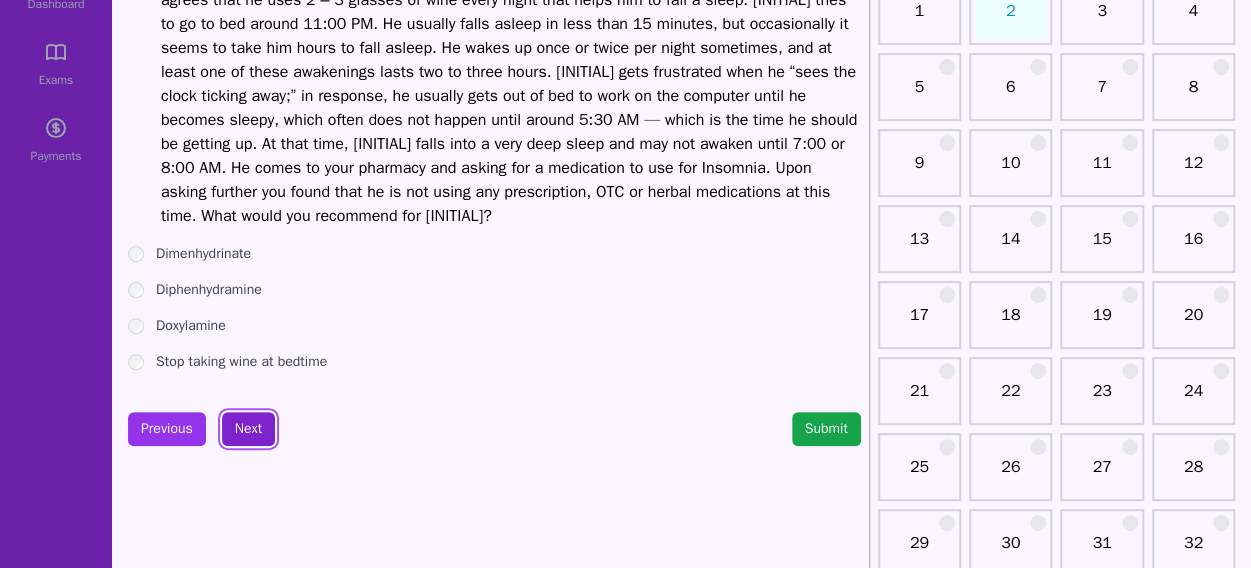 click on "Next" at bounding box center [248, 429] 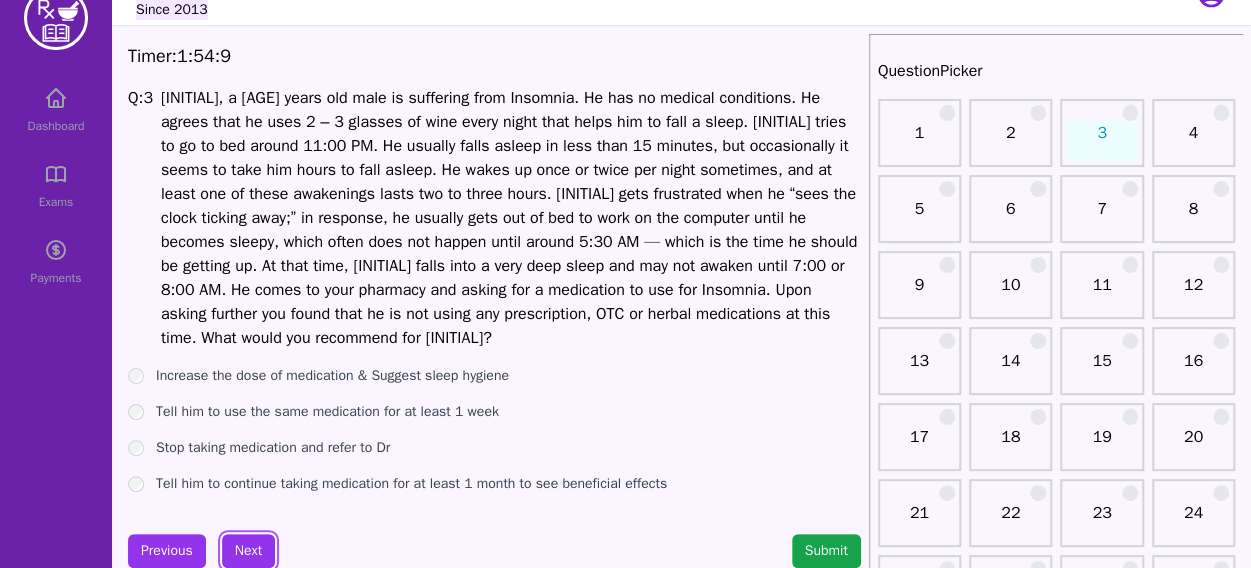 scroll, scrollTop: 46, scrollLeft: 0, axis: vertical 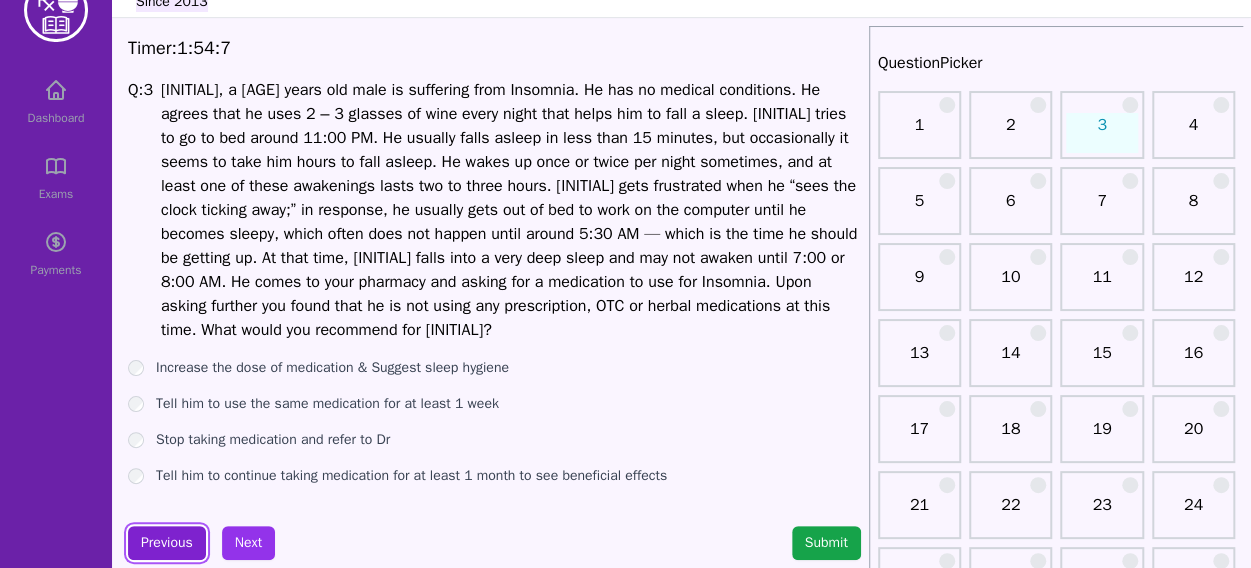 click on "Previous" at bounding box center [167, 543] 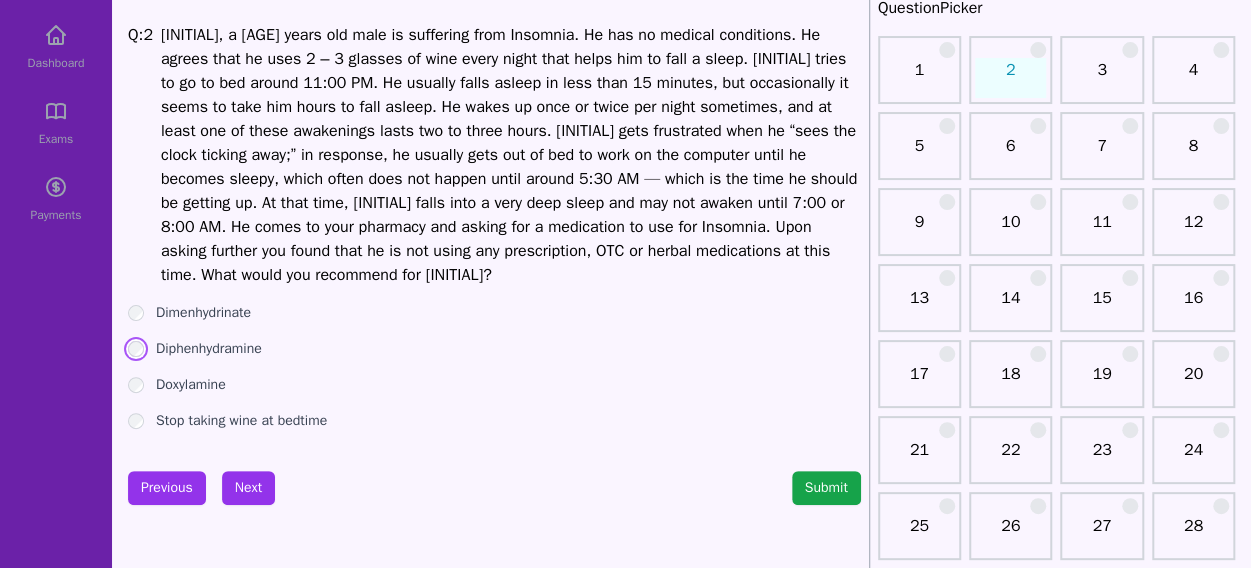 scroll, scrollTop: 102, scrollLeft: 0, axis: vertical 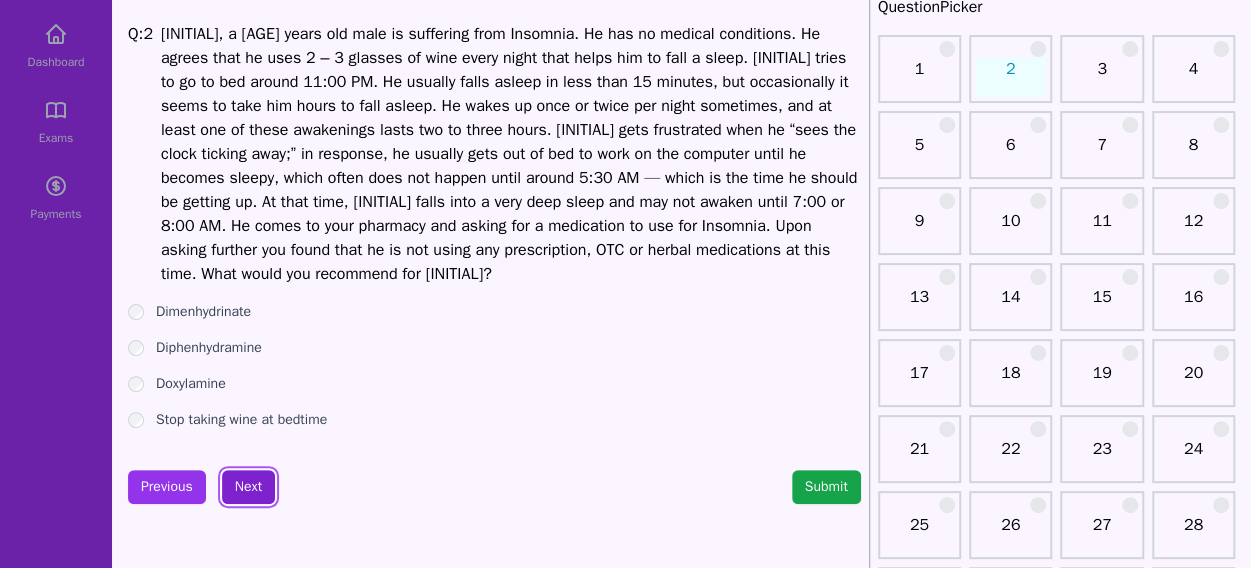 click on "Next" at bounding box center (248, 487) 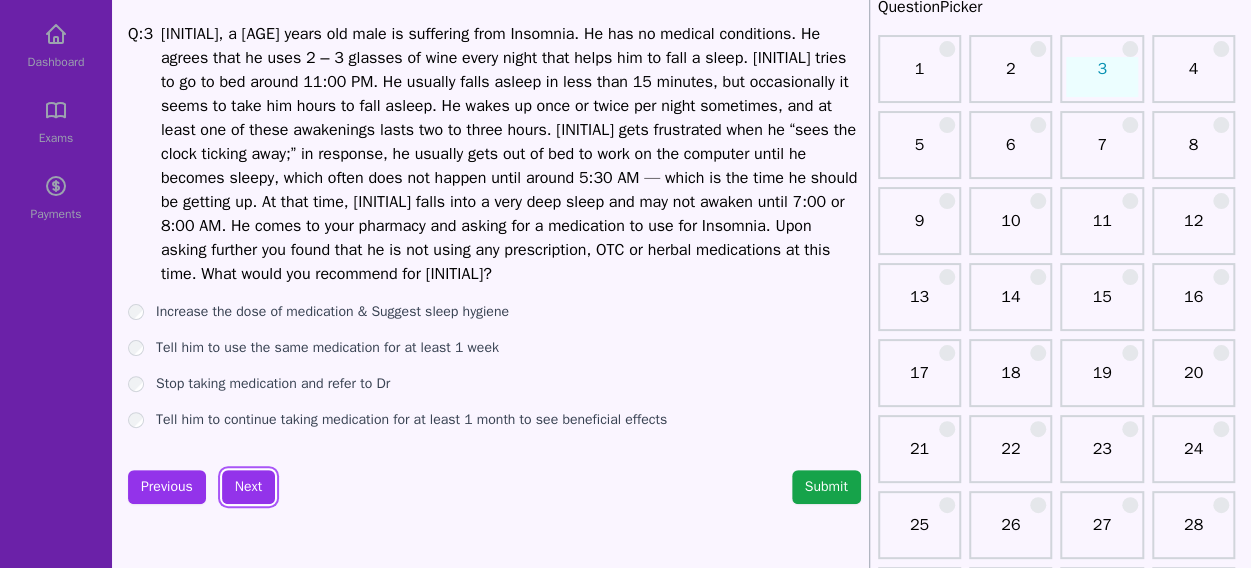 scroll, scrollTop: 83, scrollLeft: 0, axis: vertical 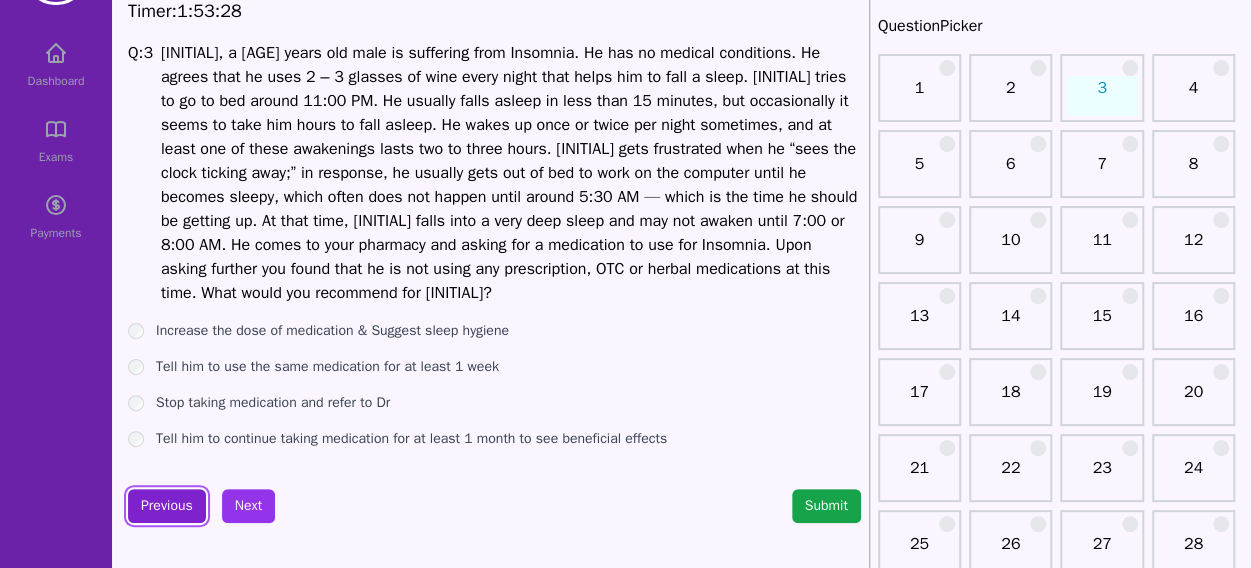 click on "Previous" at bounding box center (167, 506) 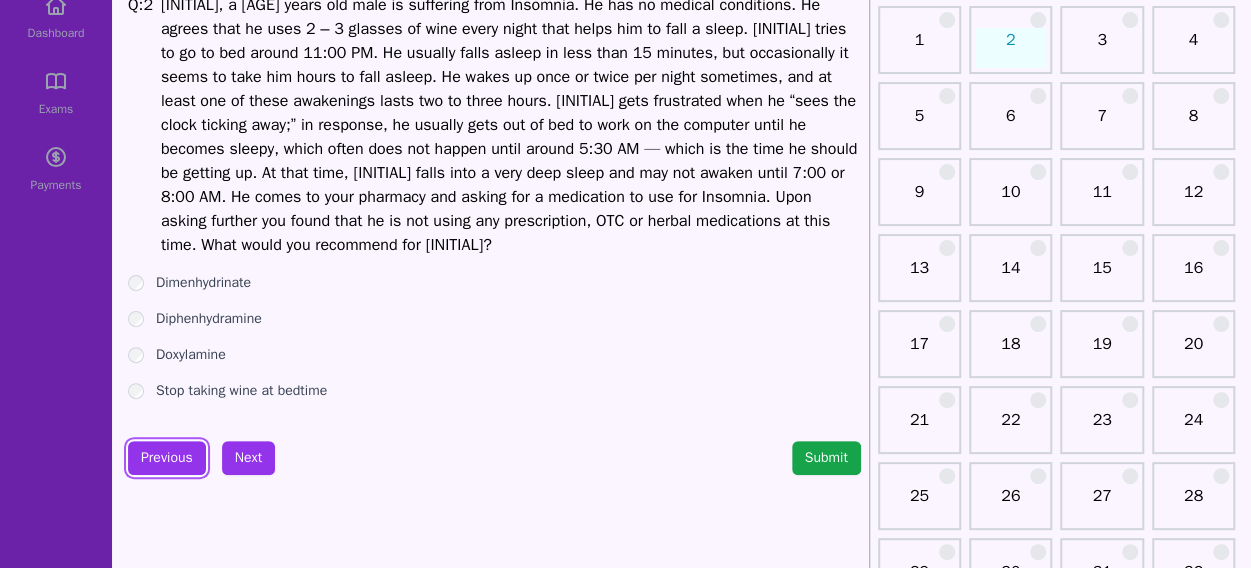 scroll, scrollTop: 137, scrollLeft: 0, axis: vertical 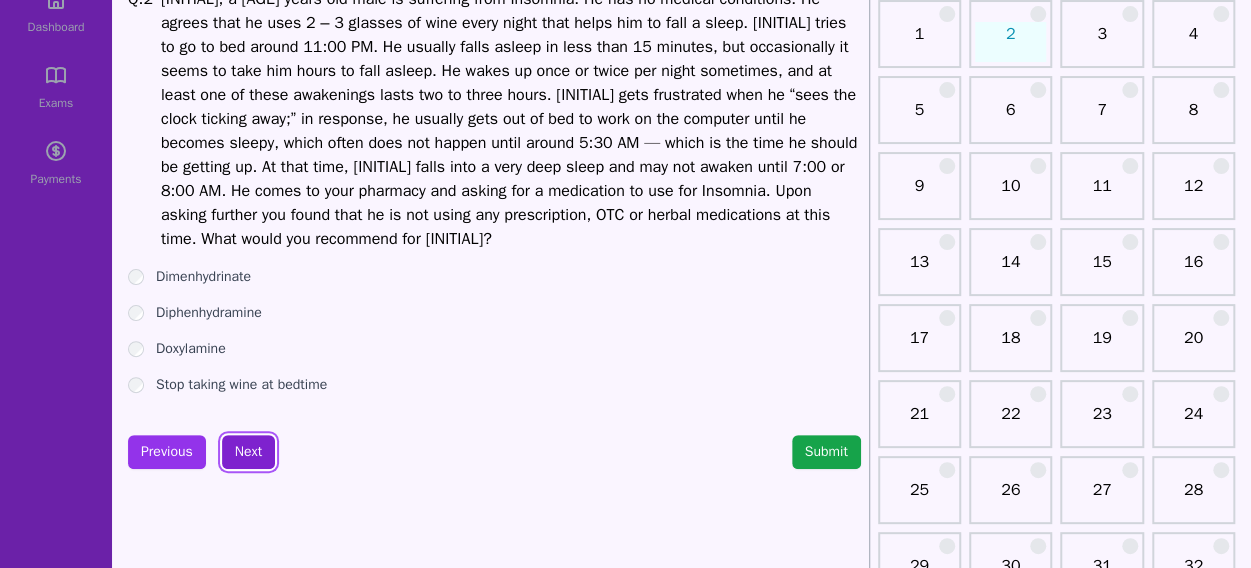 click on "Next" at bounding box center (248, 452) 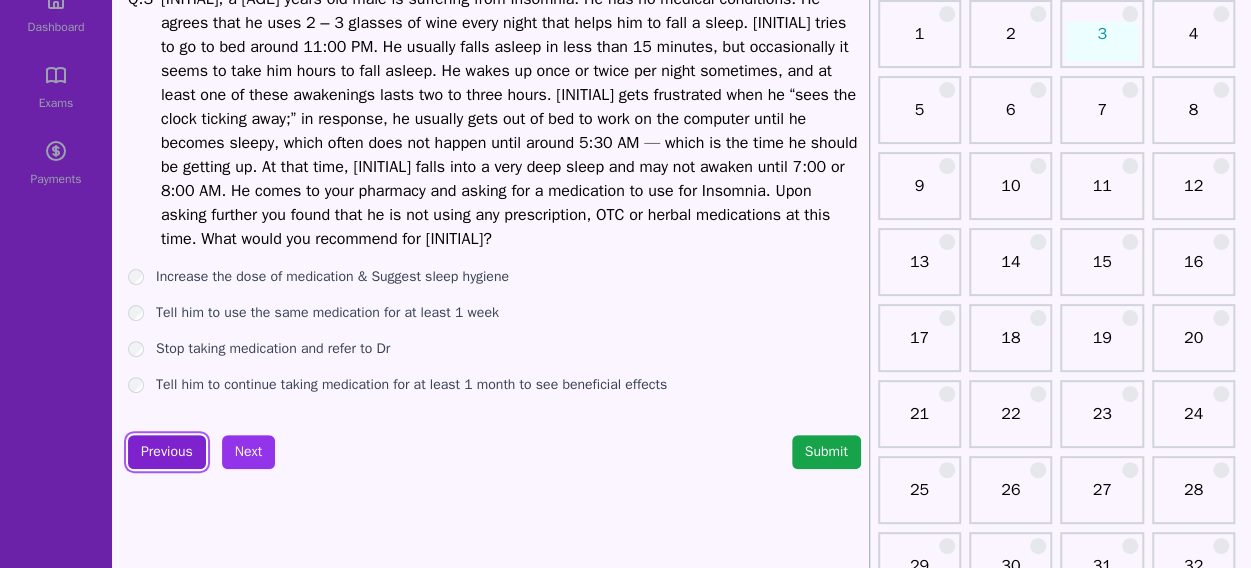 click on "Previous" at bounding box center [167, 452] 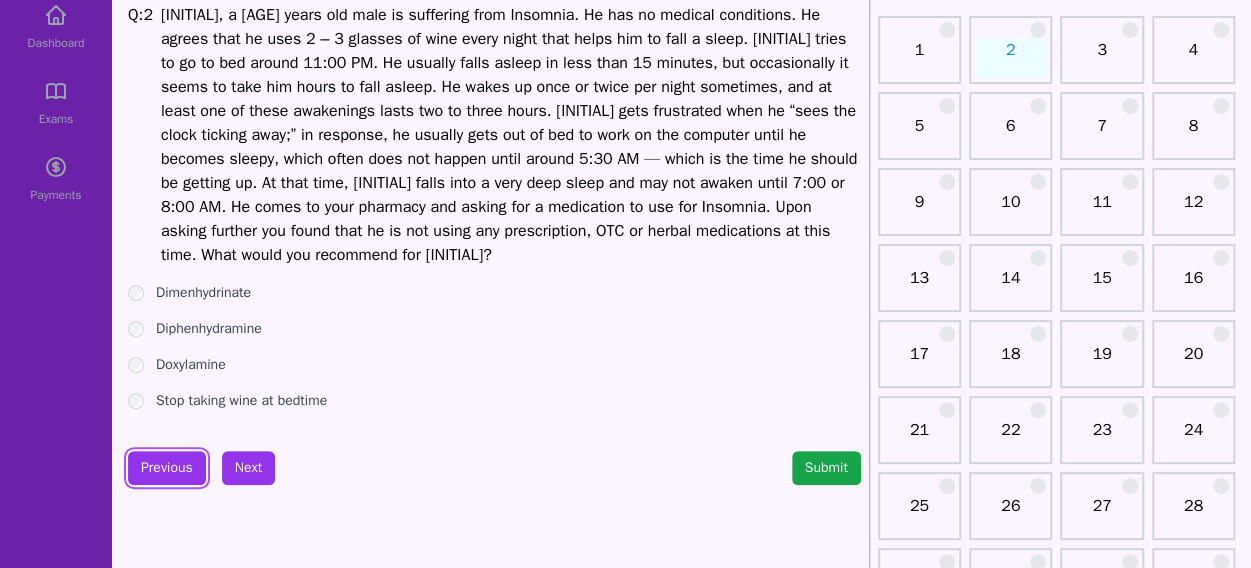 scroll, scrollTop: 129, scrollLeft: 0, axis: vertical 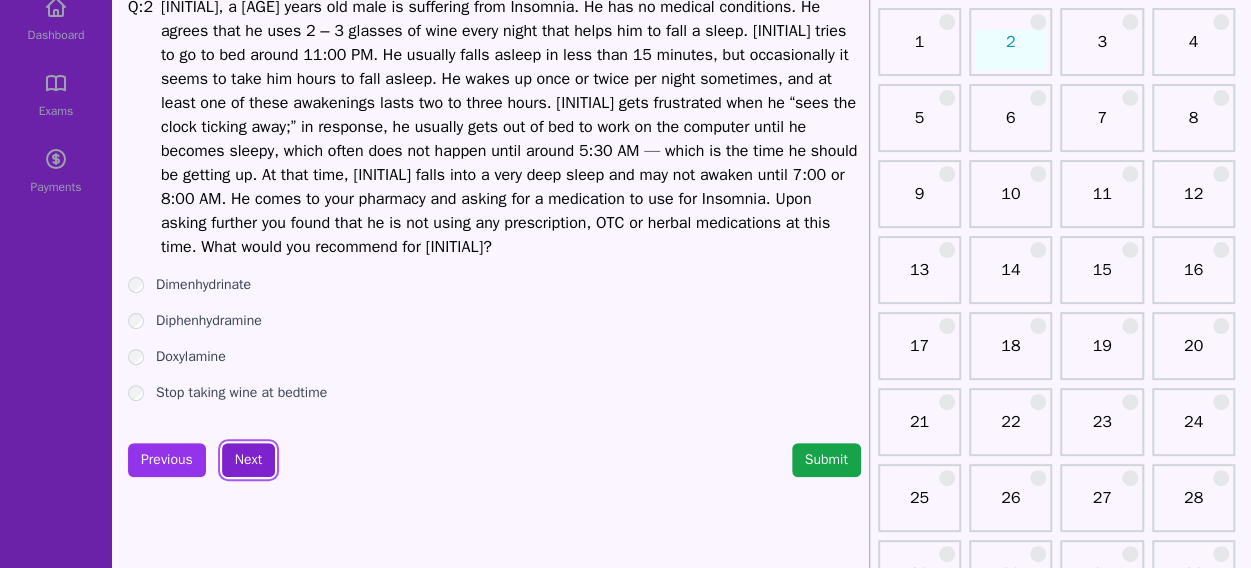 click on "Next" at bounding box center [248, 460] 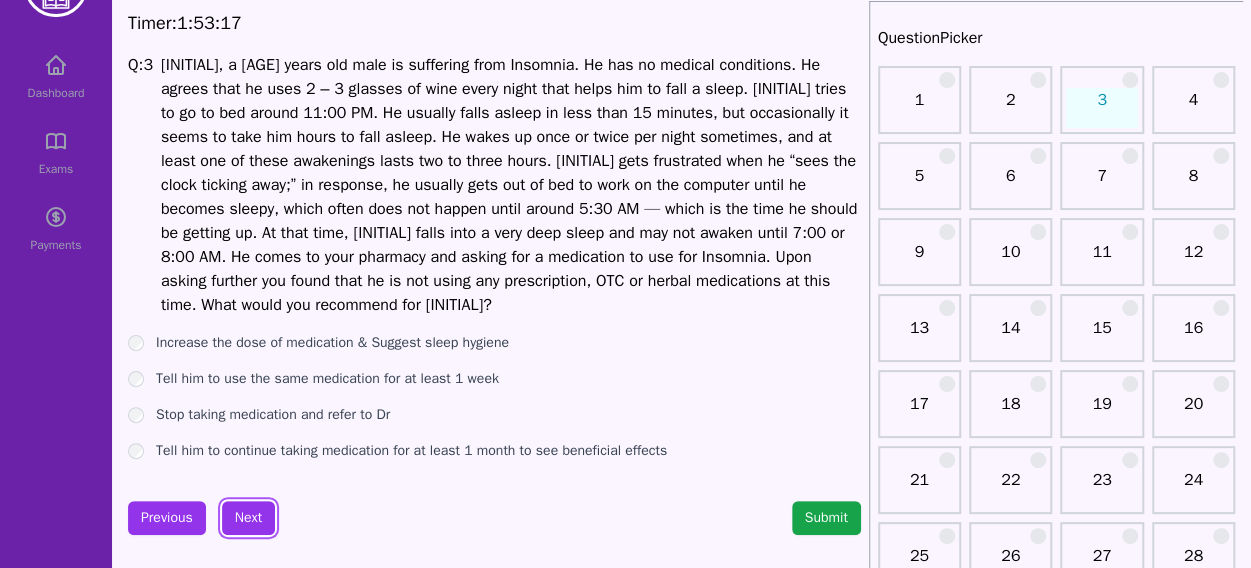 scroll, scrollTop: 69, scrollLeft: 0, axis: vertical 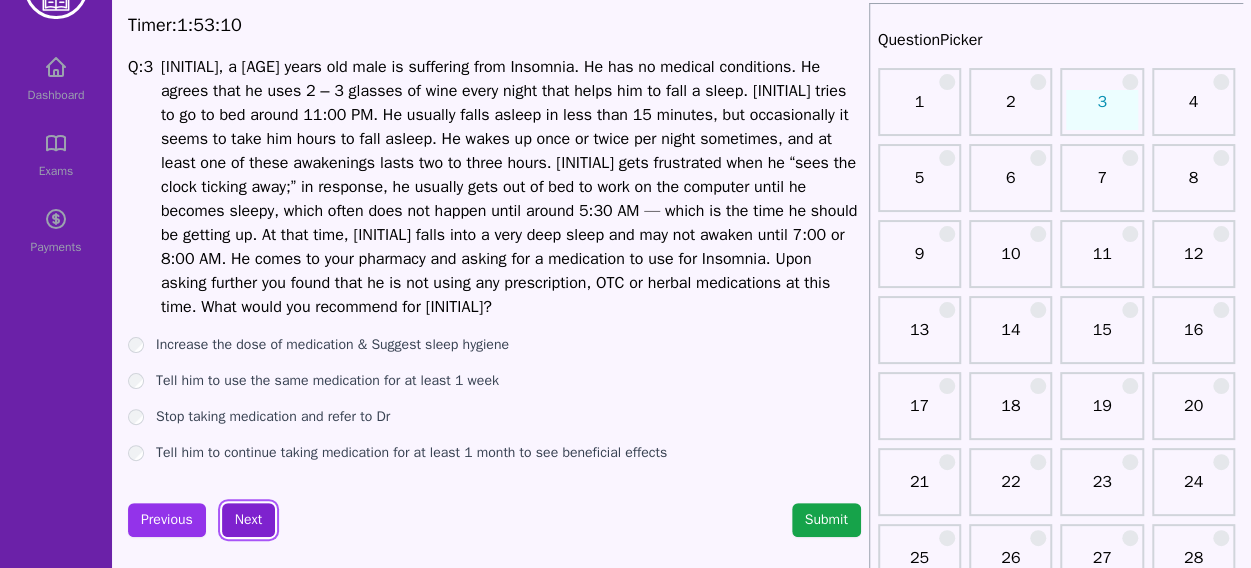 click on "Next" at bounding box center [248, 520] 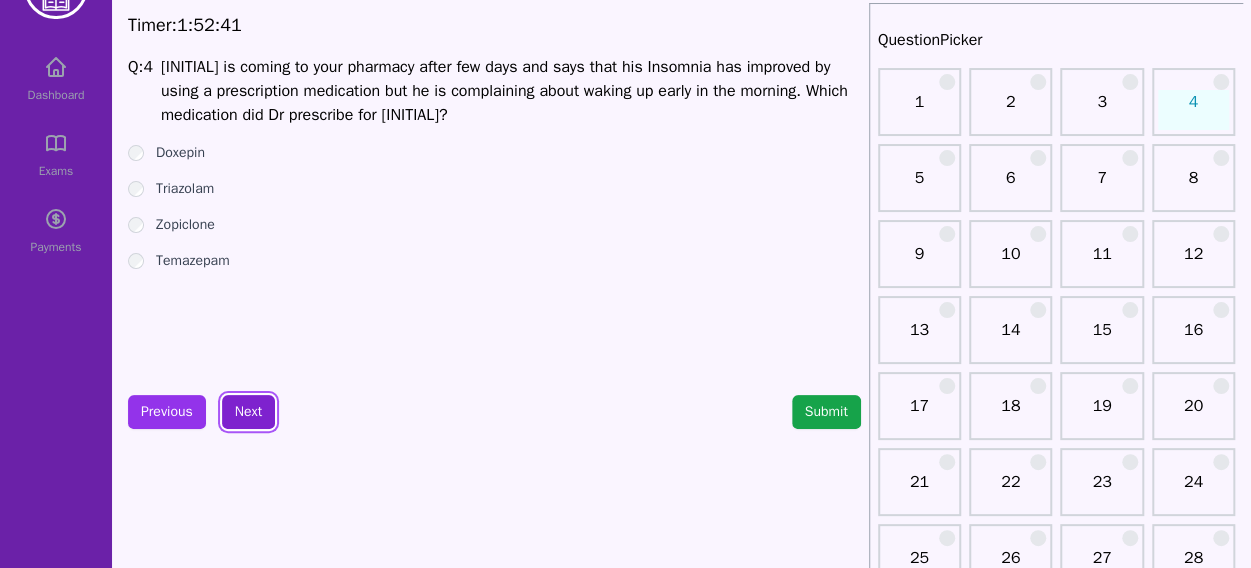 click on "Next" at bounding box center [248, 412] 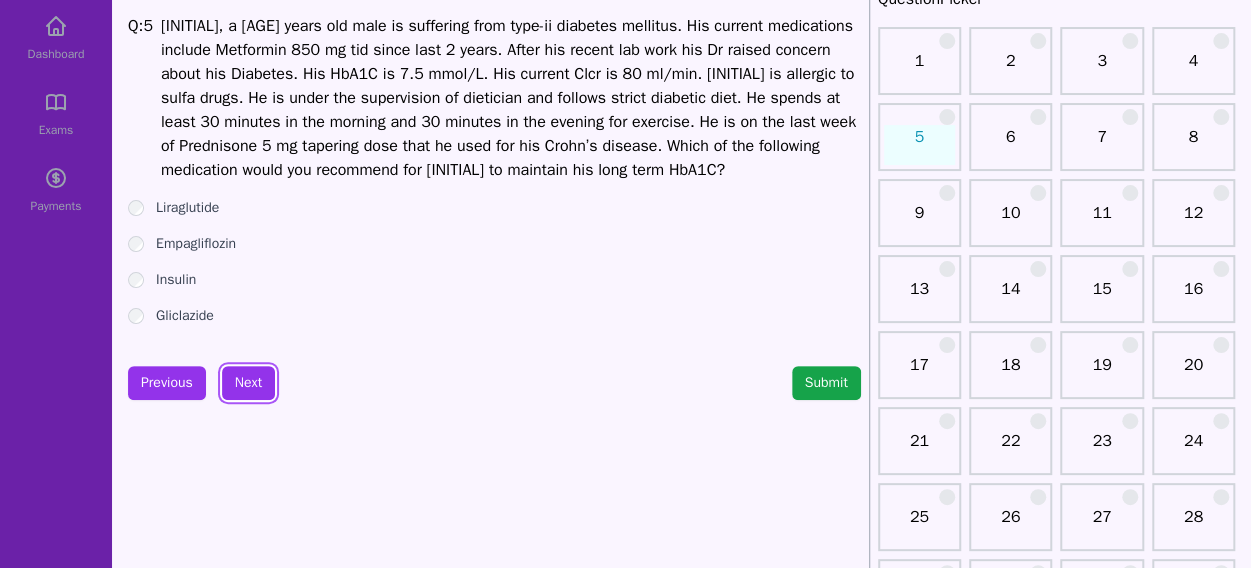 scroll, scrollTop: 113, scrollLeft: 0, axis: vertical 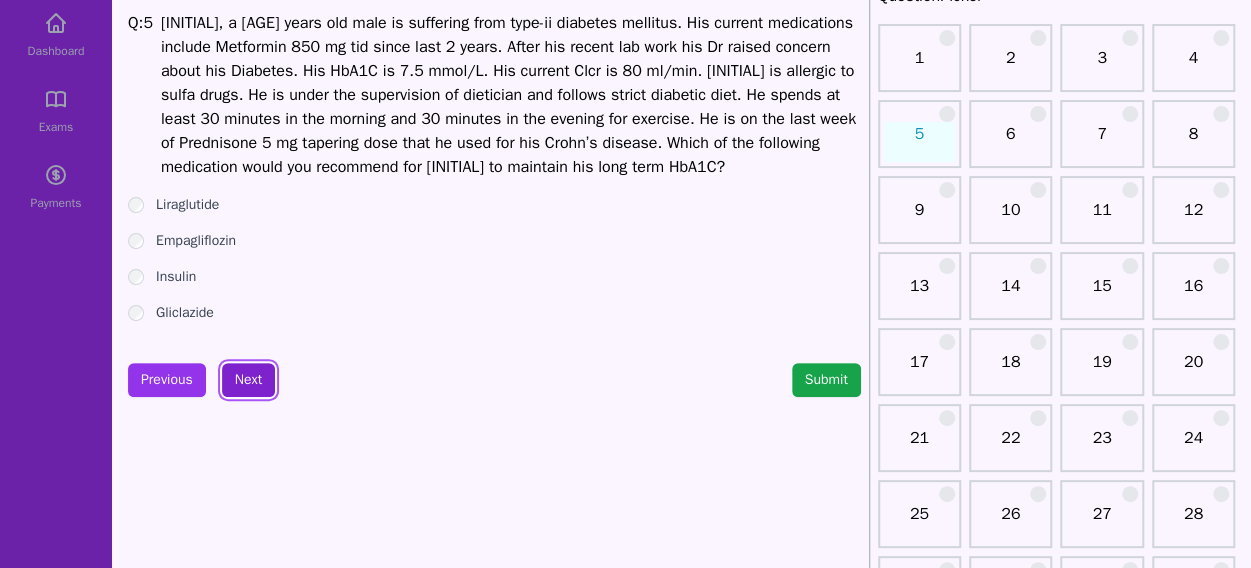 click on "Next" at bounding box center (248, 380) 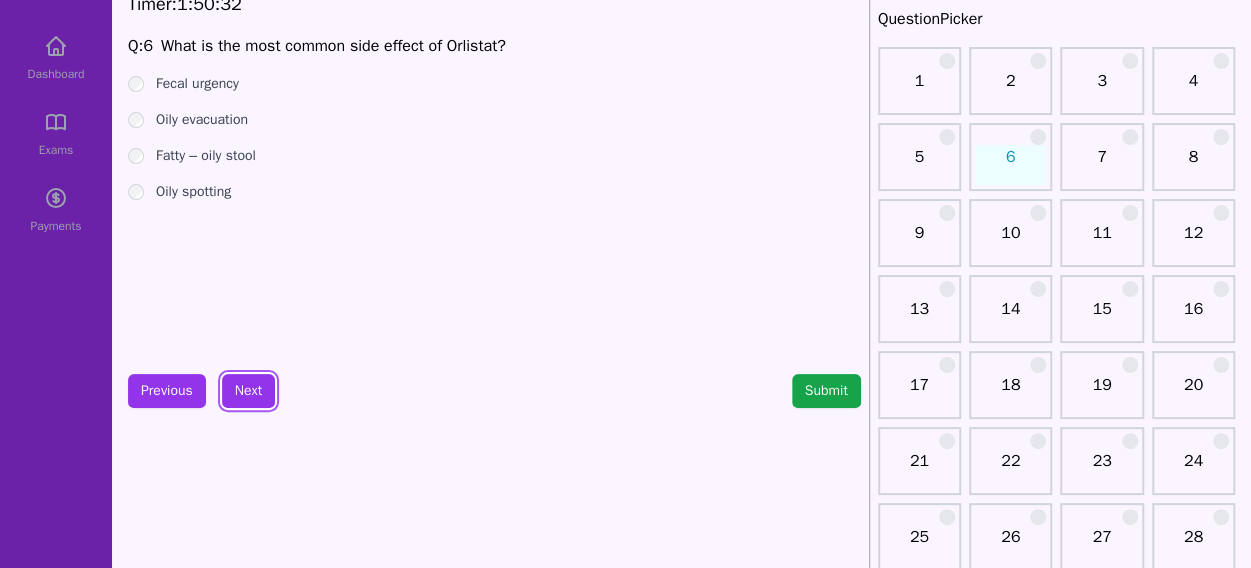 scroll, scrollTop: 87, scrollLeft: 0, axis: vertical 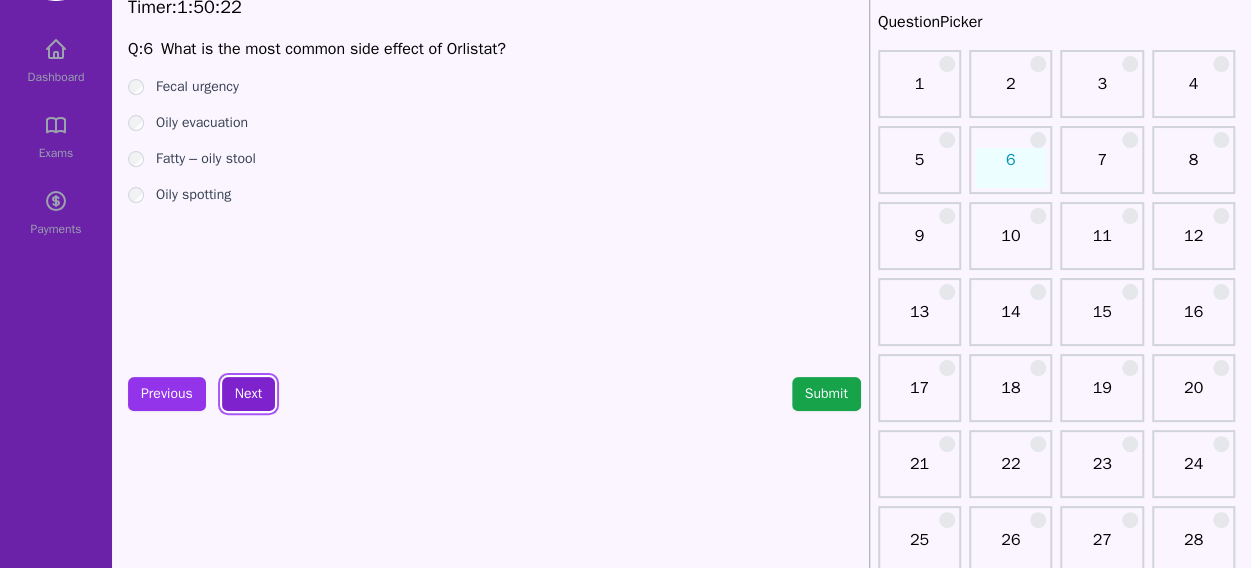 click on "Next" at bounding box center [248, 394] 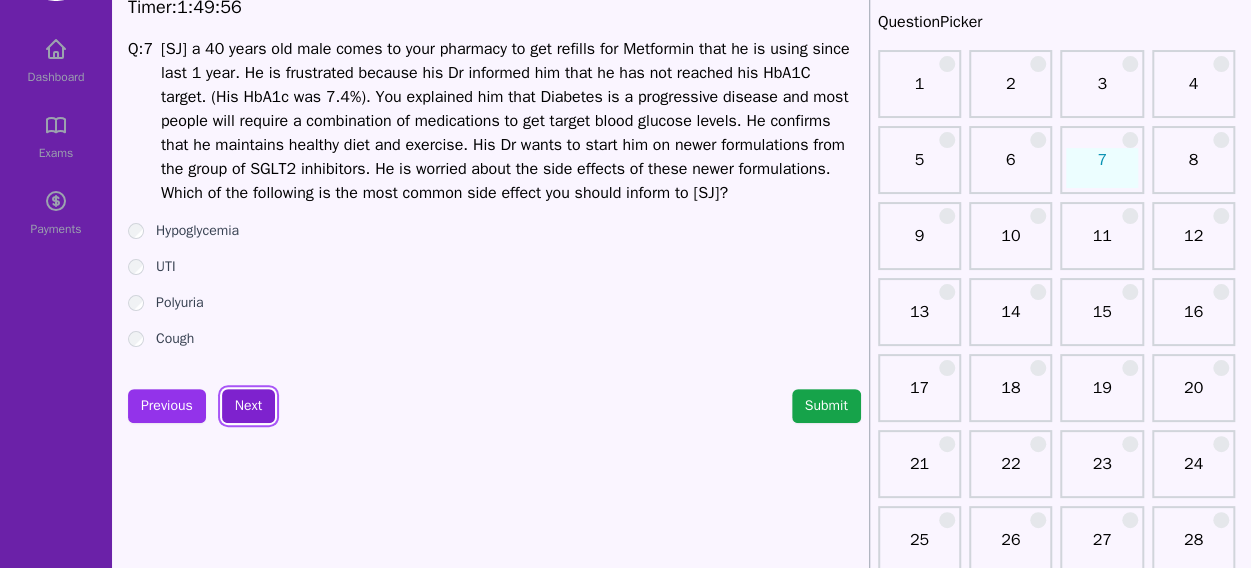 click on "Next" at bounding box center (248, 406) 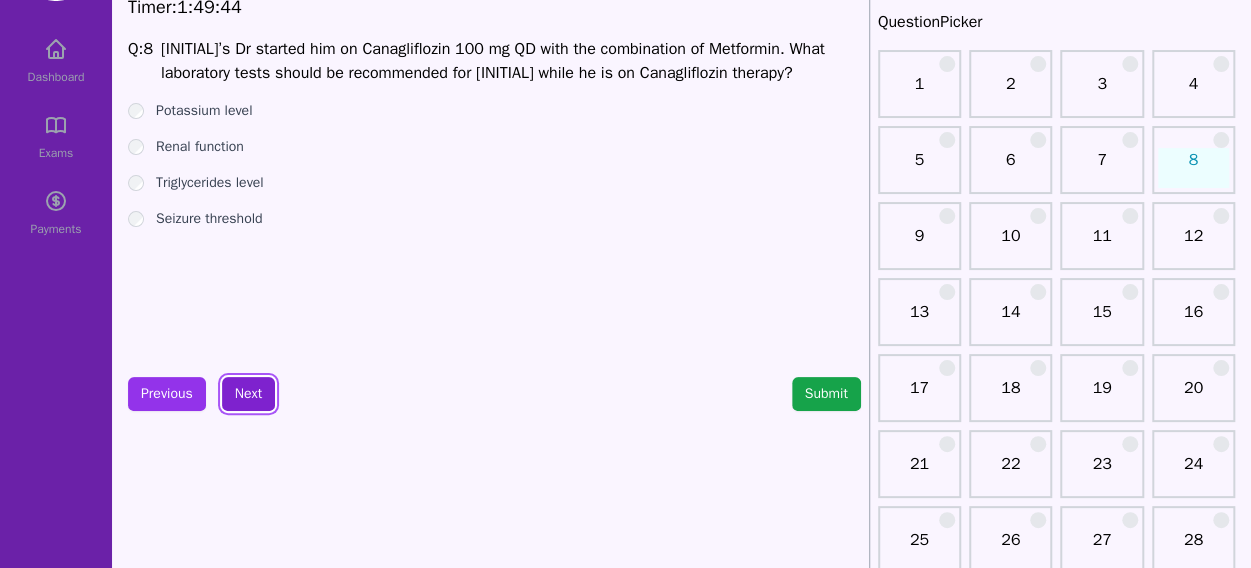 click on "Next" at bounding box center [248, 394] 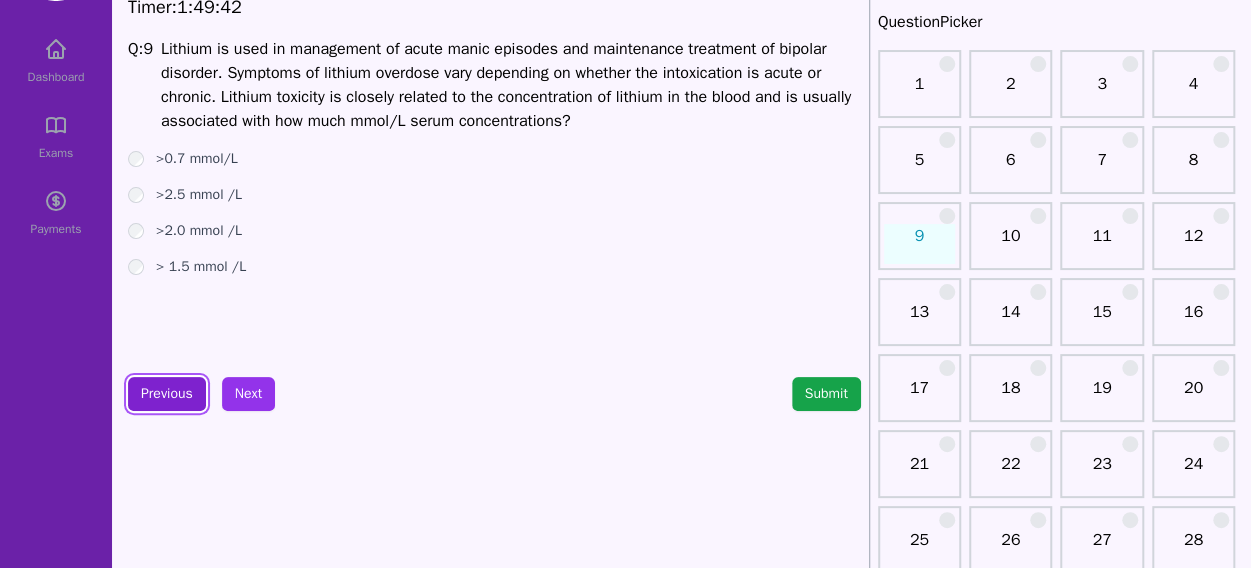 click on "Previous" at bounding box center [167, 394] 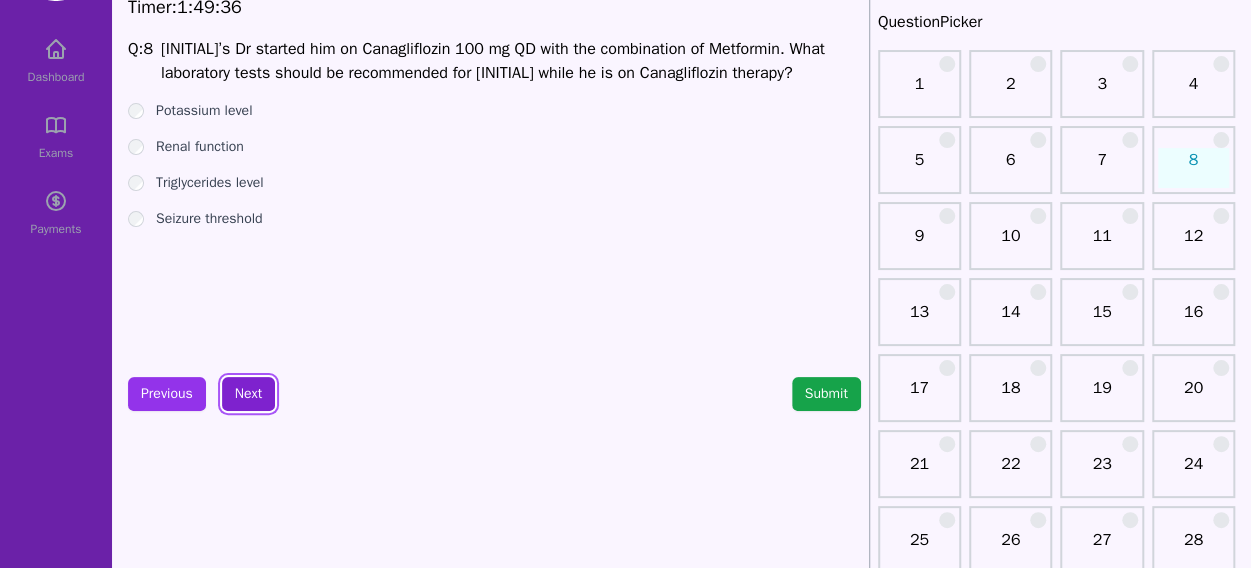 click on "Next" at bounding box center (248, 394) 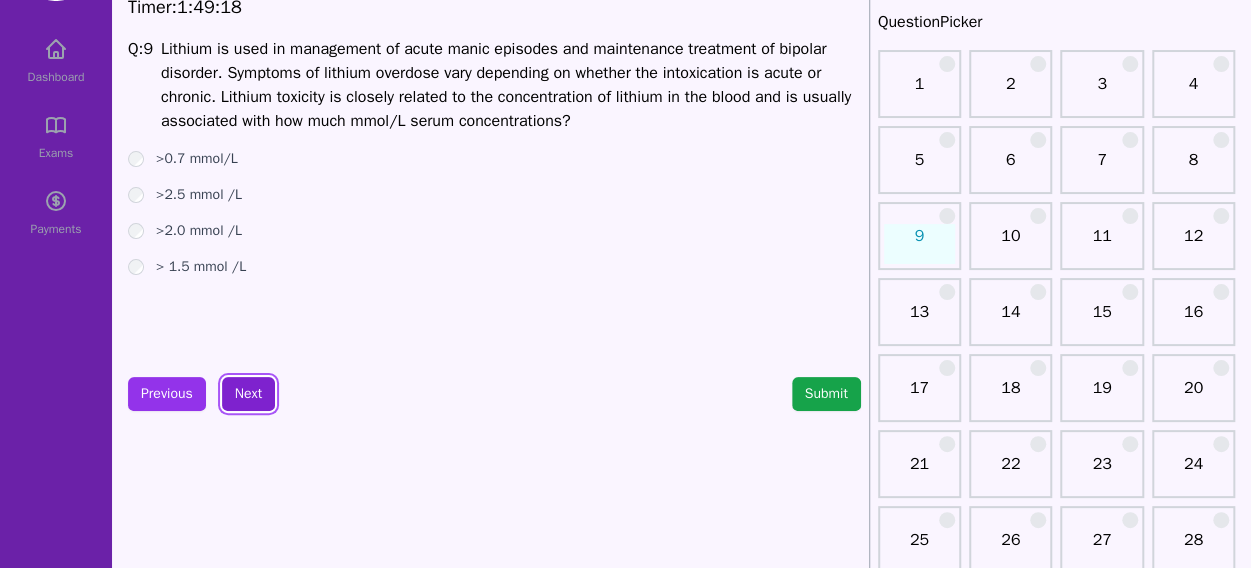 click on "Next" at bounding box center [248, 394] 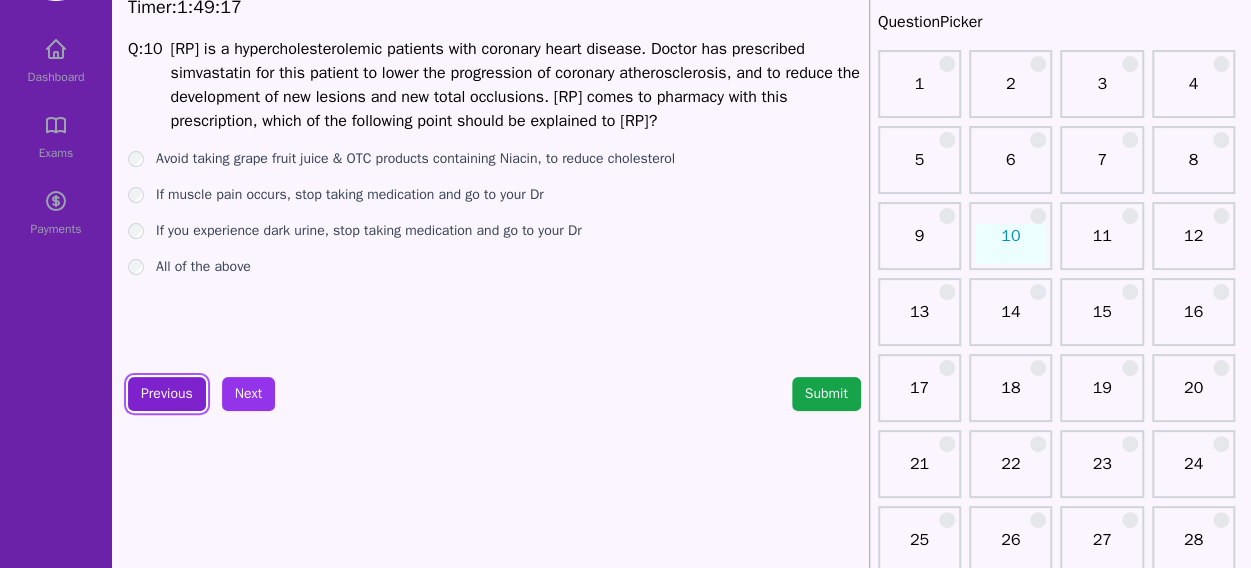 click on "Previous" at bounding box center (167, 394) 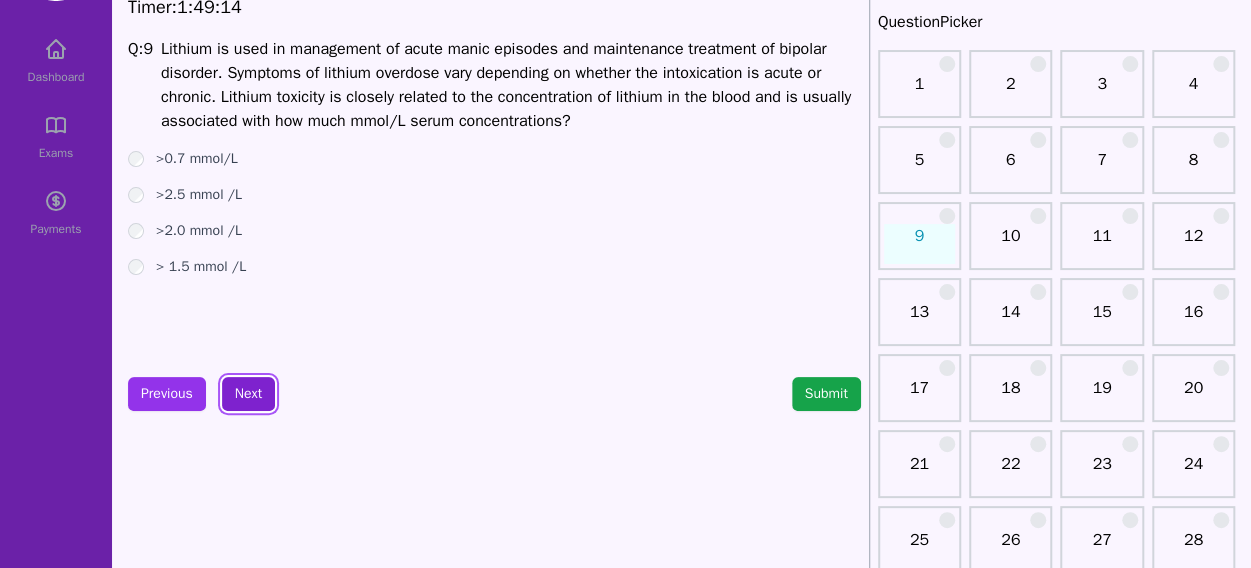 click on "Next" at bounding box center (248, 394) 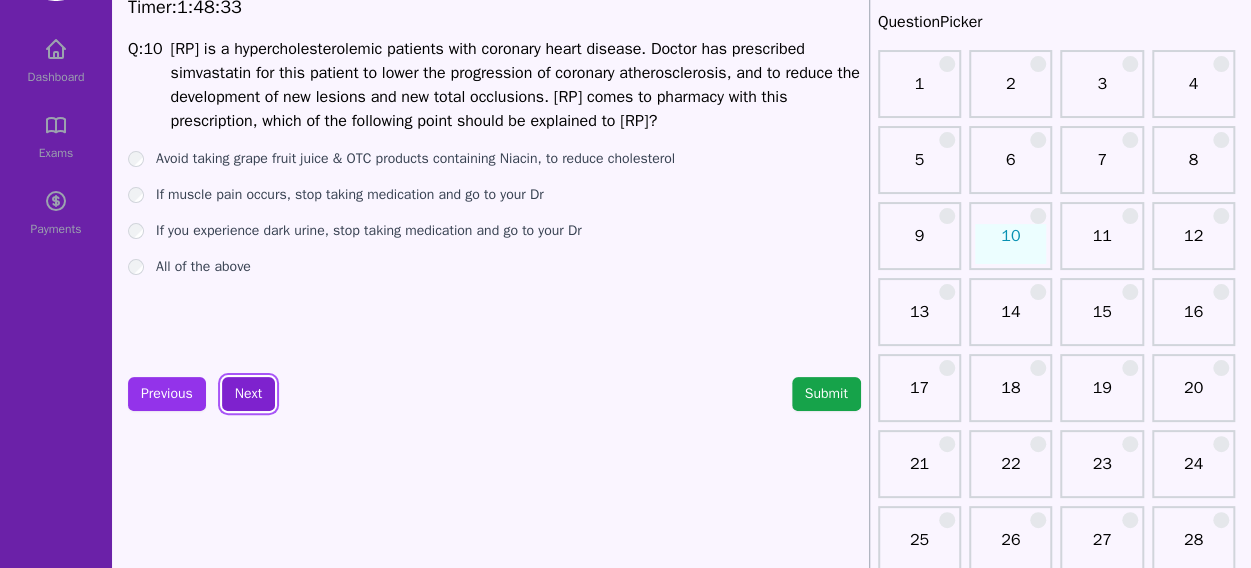 click on "Next" at bounding box center [248, 394] 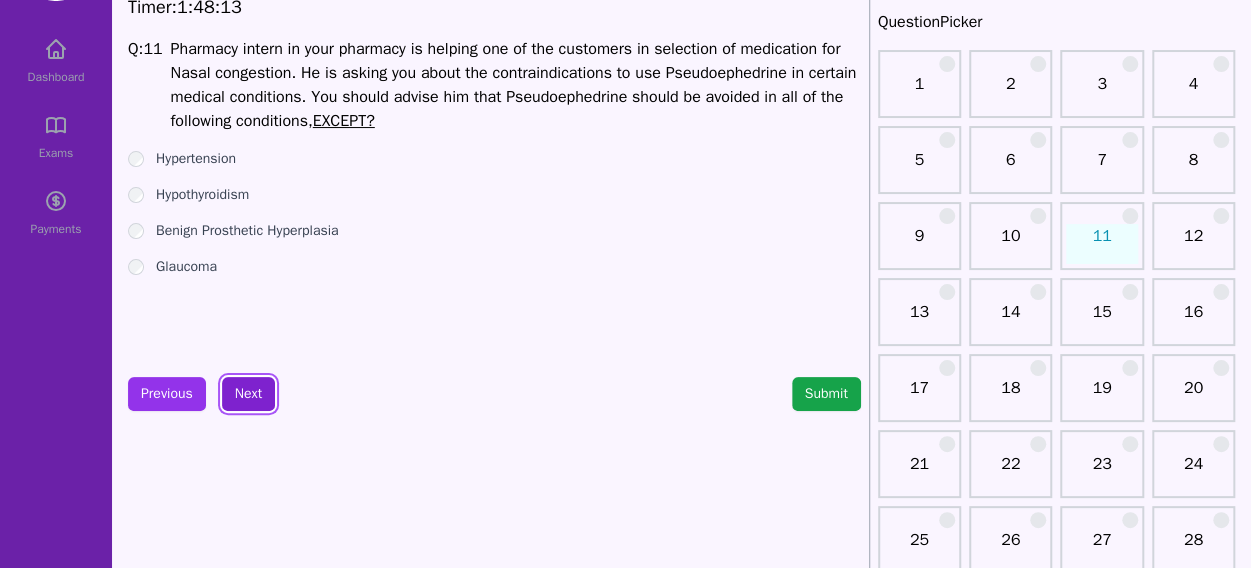 click on "Next" at bounding box center (248, 394) 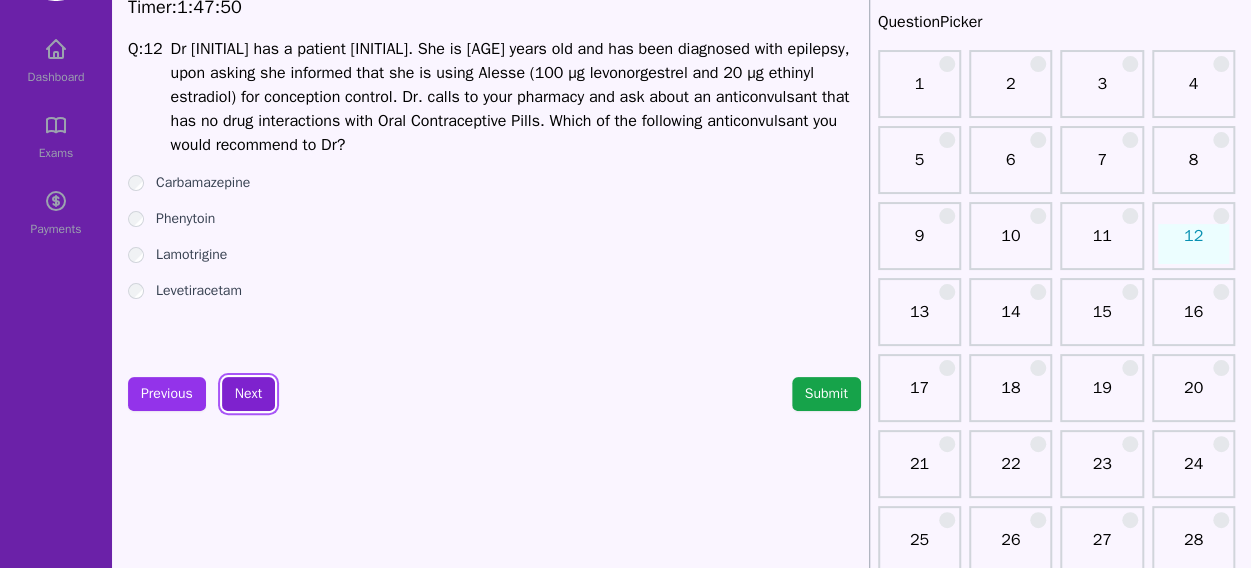 click on "Next" at bounding box center [248, 394] 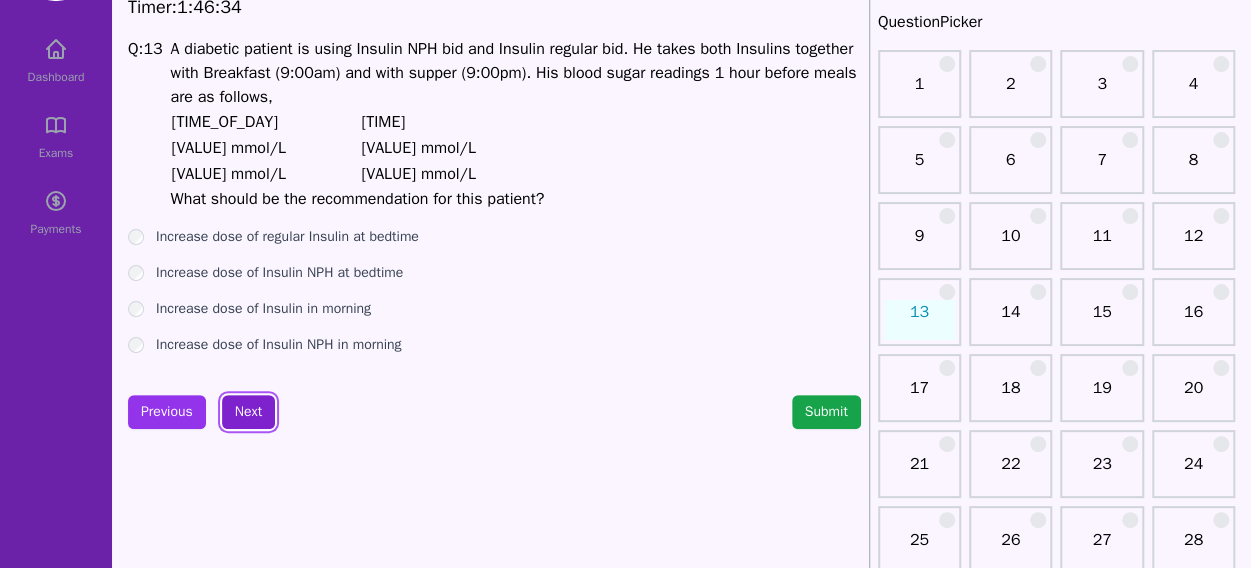 click on "Next" at bounding box center [248, 412] 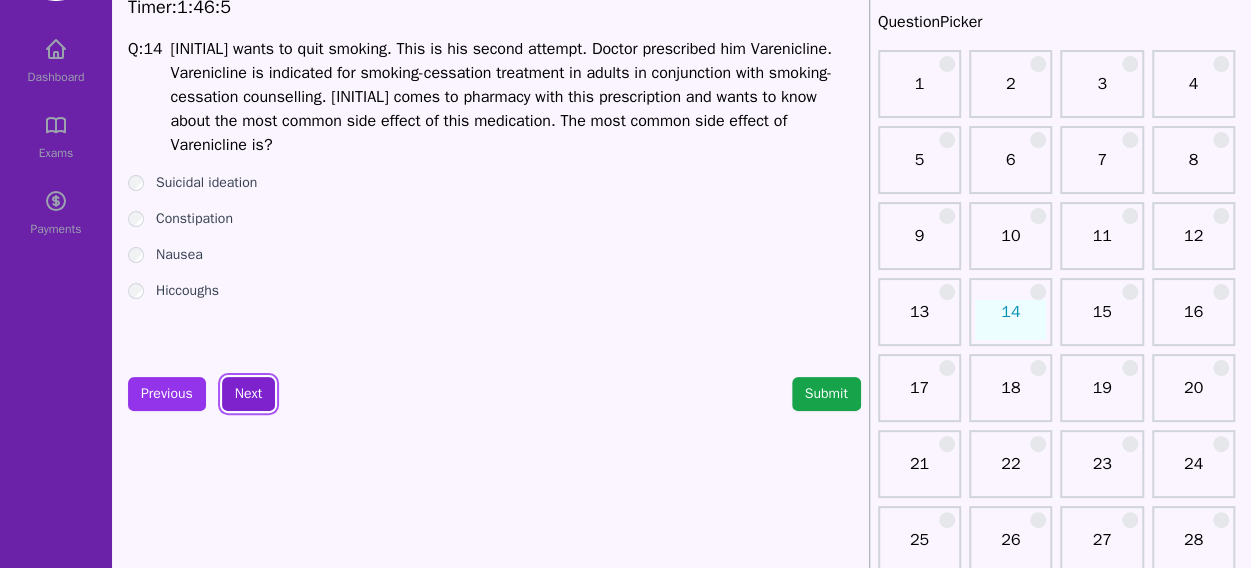 click on "Next" at bounding box center [248, 394] 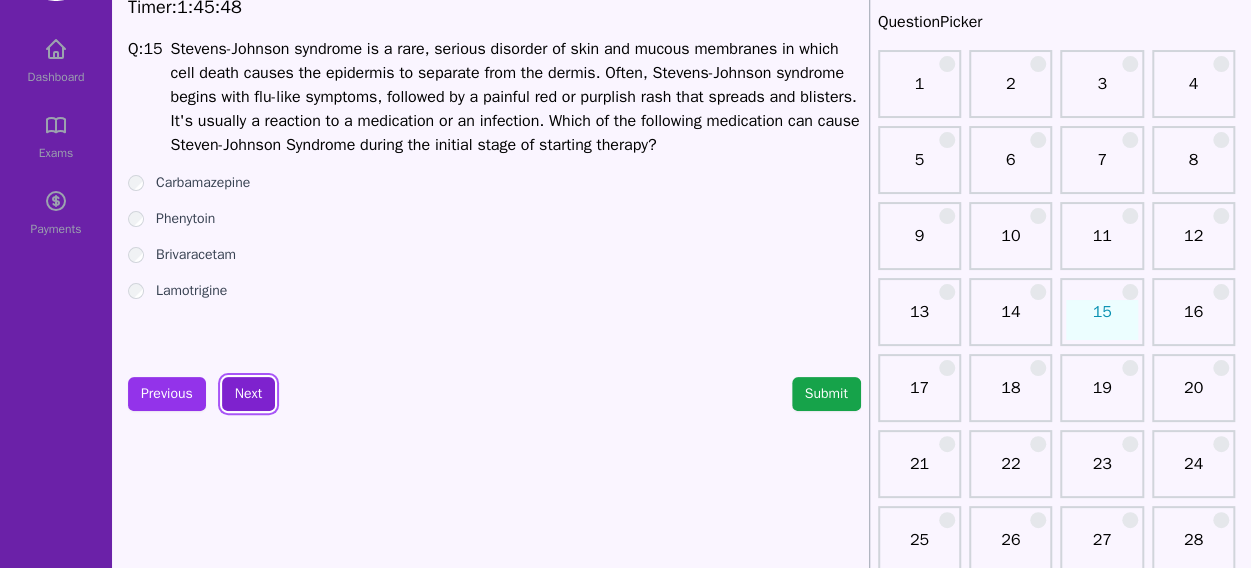 click on "Next" at bounding box center [248, 394] 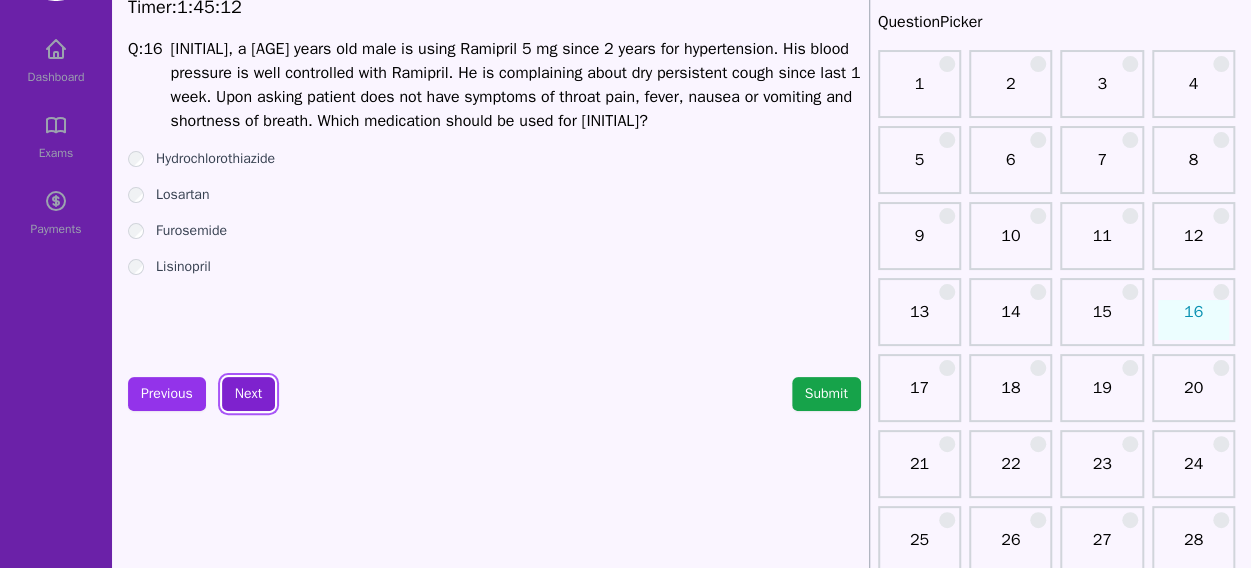 click on "Next" at bounding box center [248, 394] 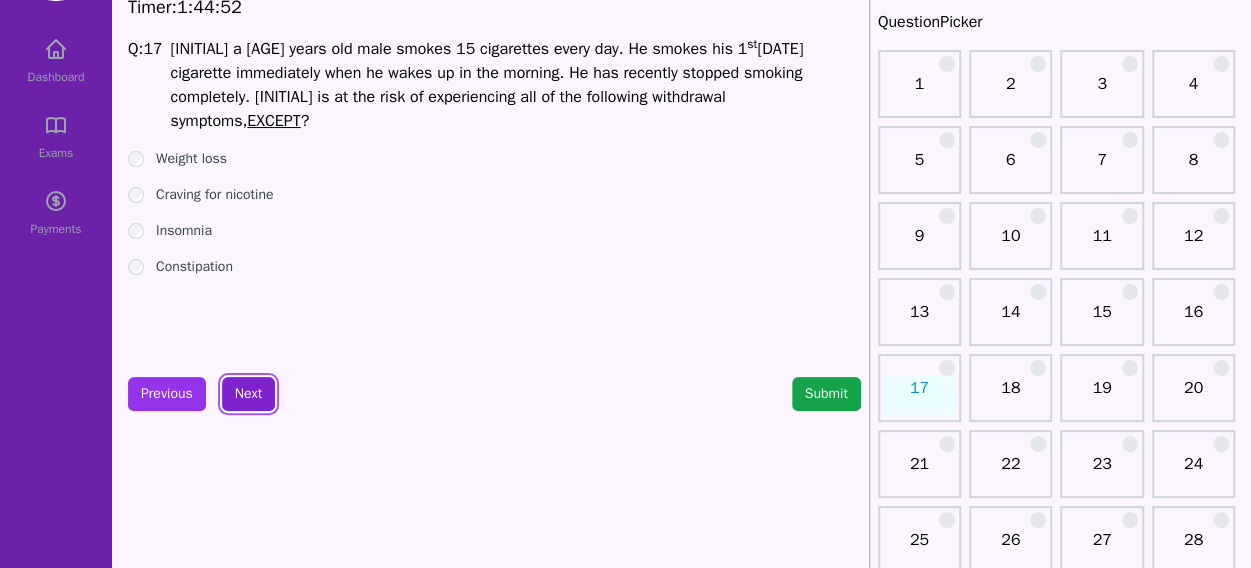 click on "Next" at bounding box center [248, 394] 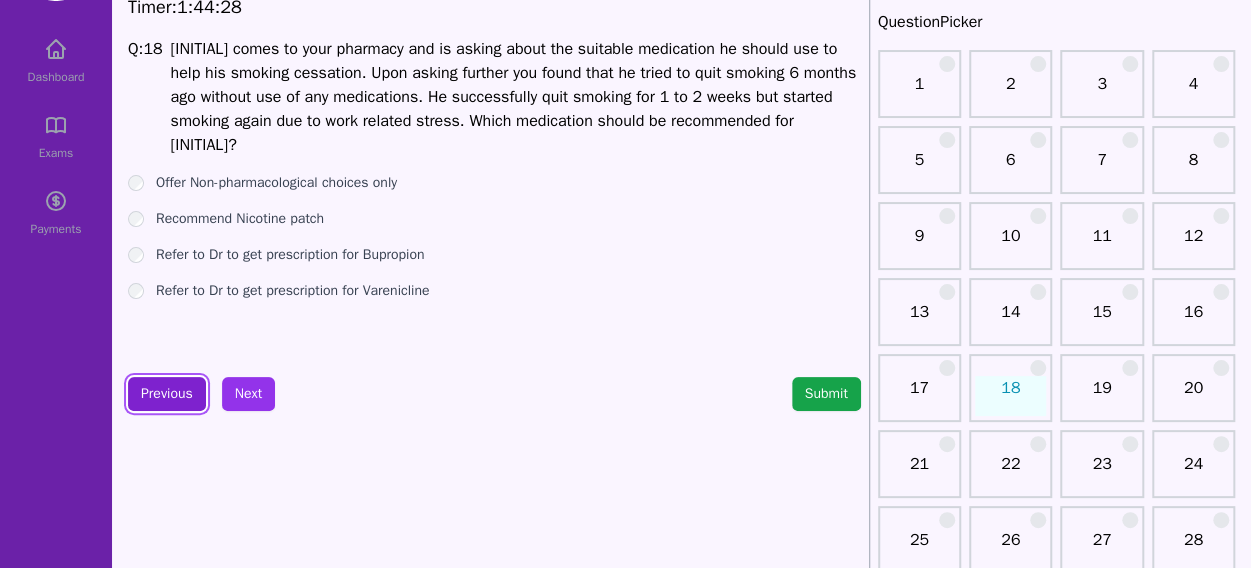 click on "Previous" at bounding box center (167, 394) 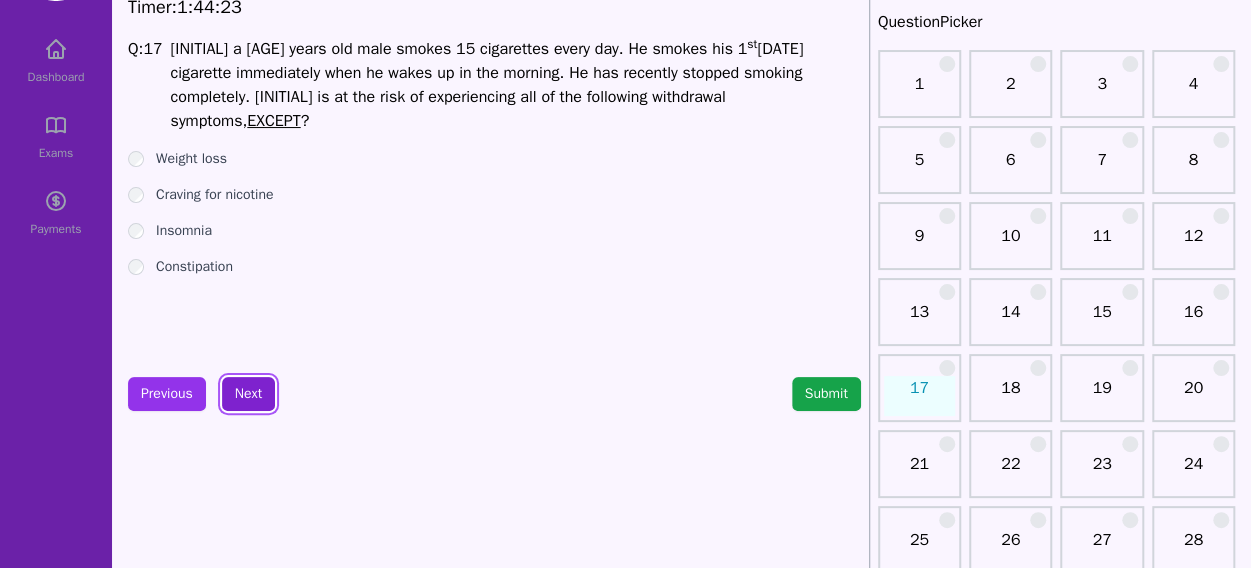 click on "Next" at bounding box center [248, 394] 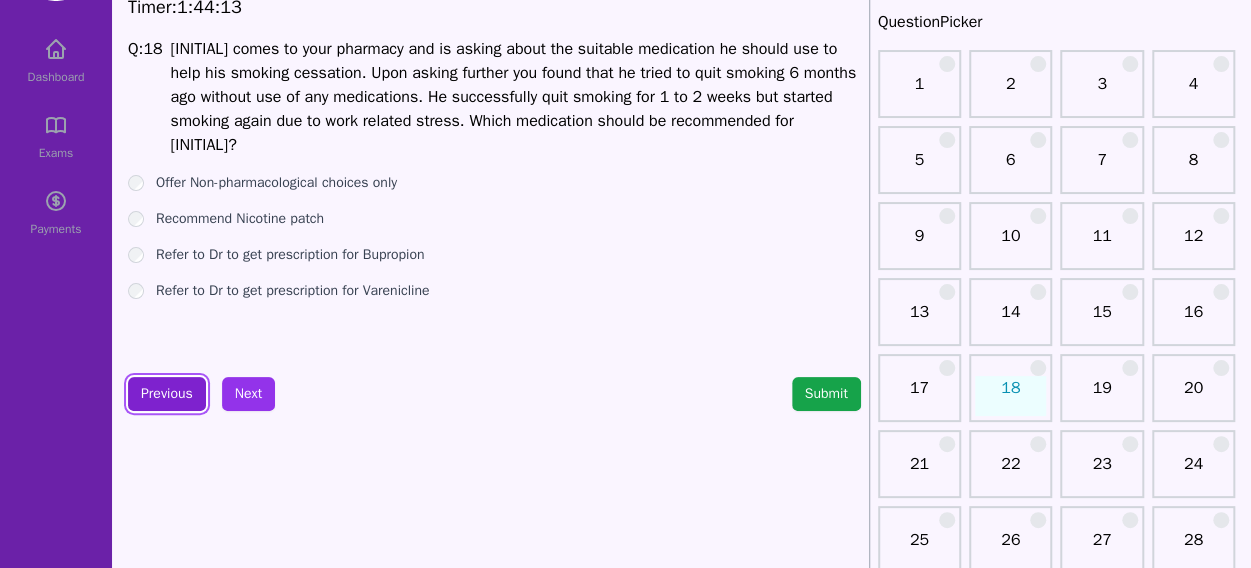 click on "Previous" at bounding box center (167, 394) 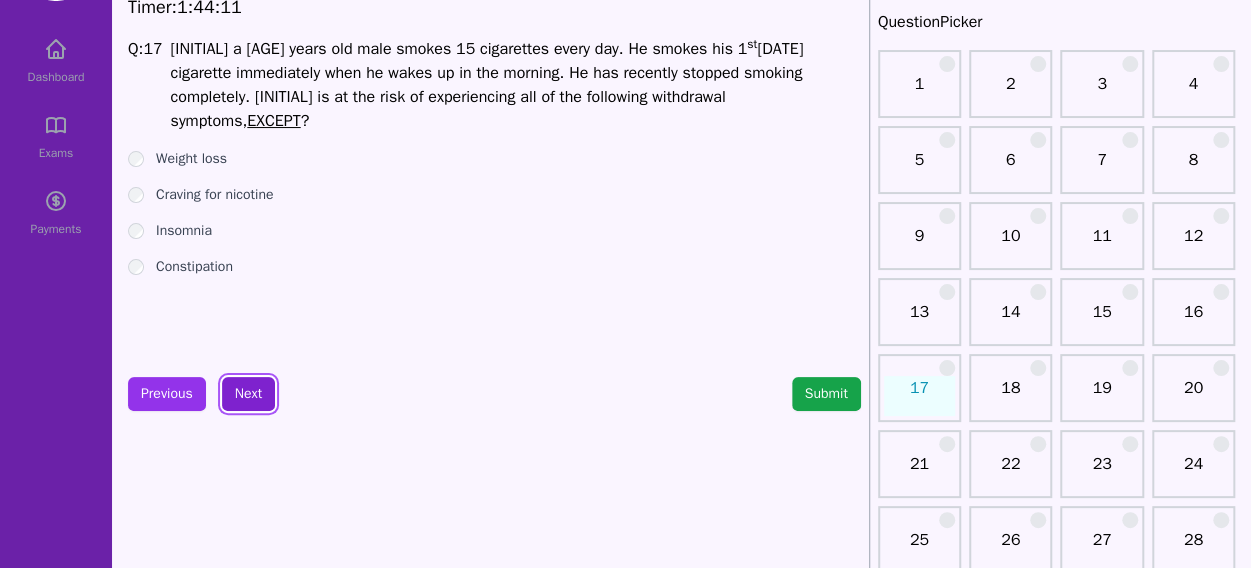 click on "Next" at bounding box center (248, 394) 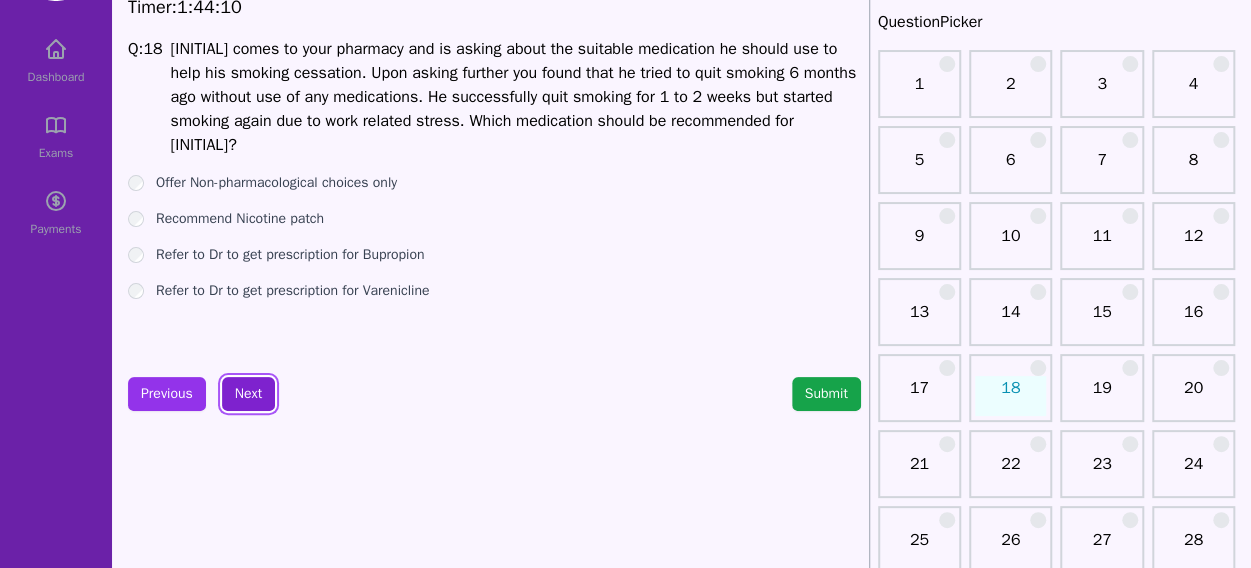 click on "Next" at bounding box center [248, 394] 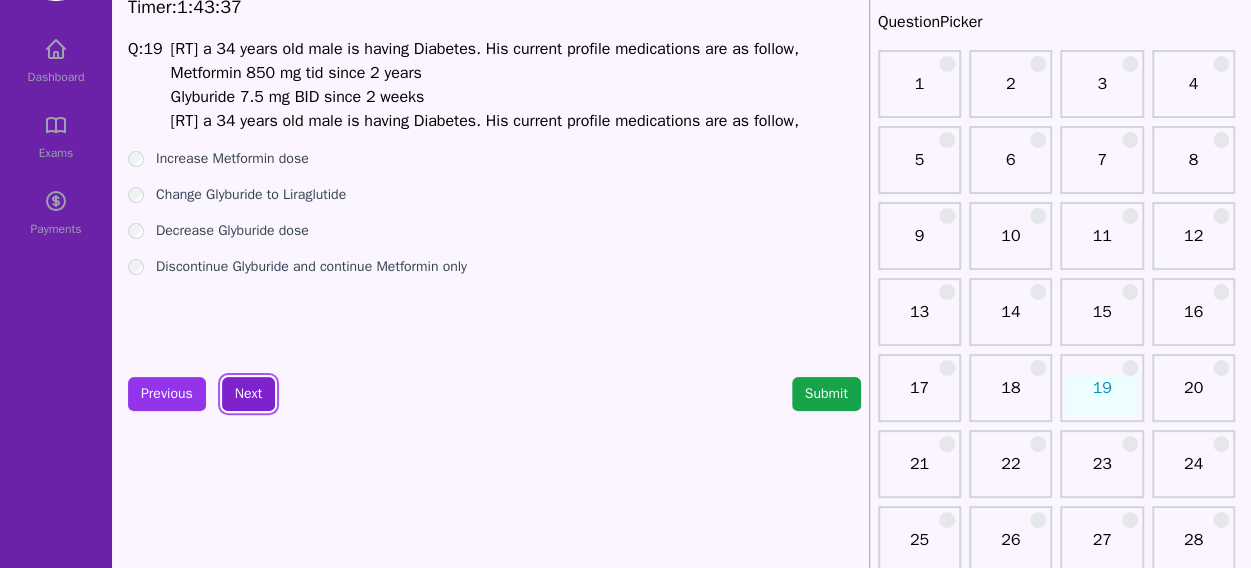 click on "Next" at bounding box center (248, 394) 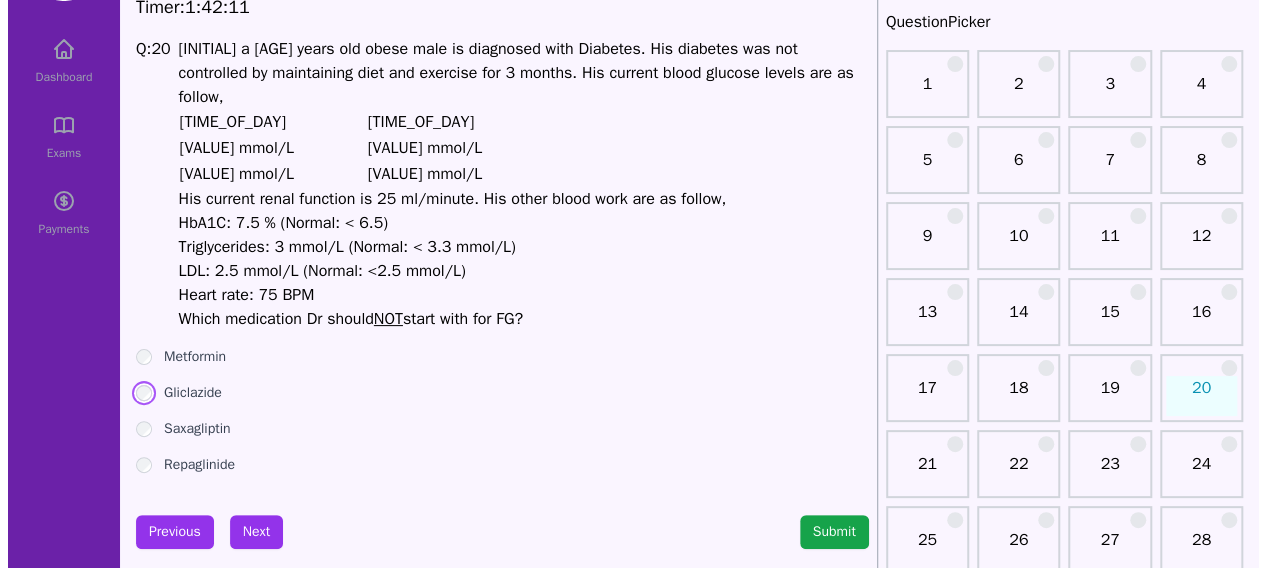 scroll, scrollTop: 210, scrollLeft: 0, axis: vertical 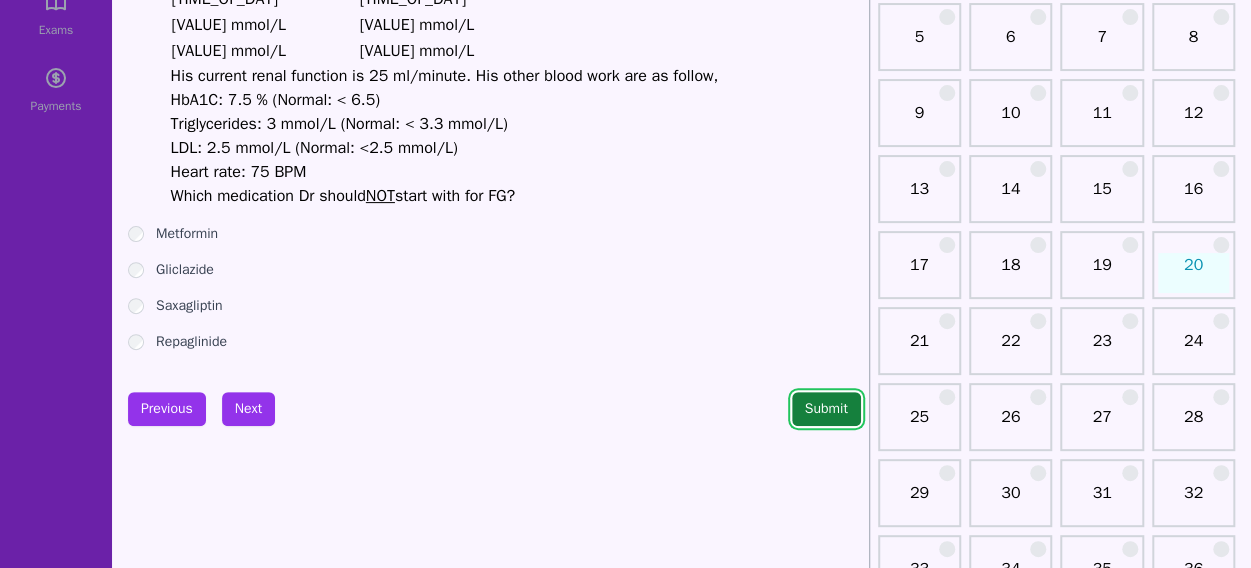 click on "Submit" at bounding box center [826, 409] 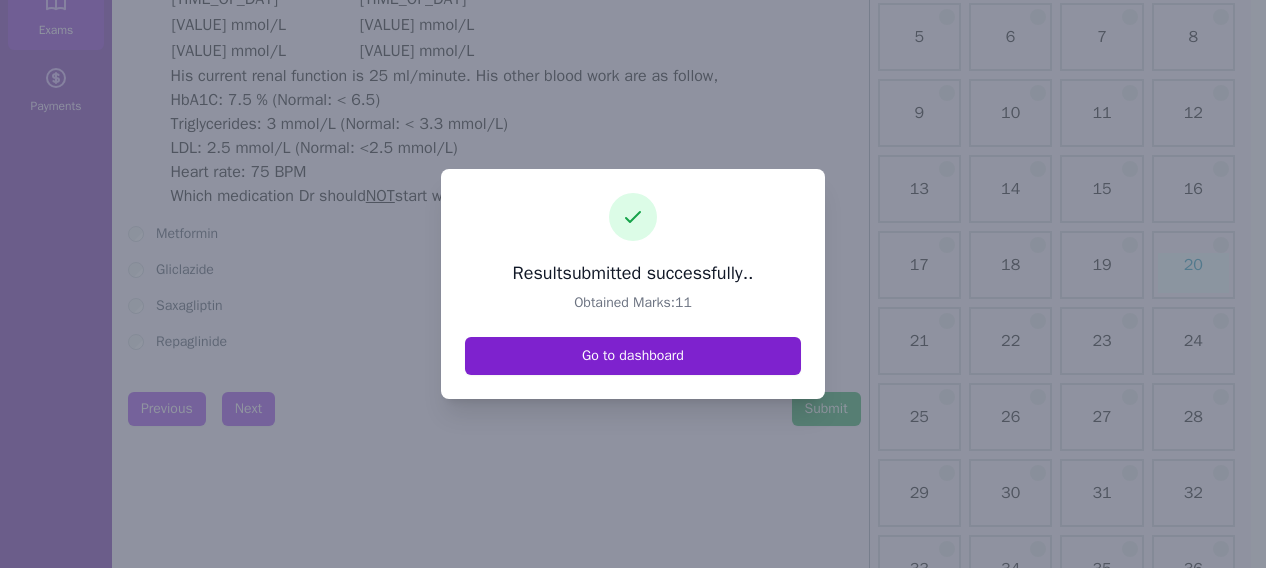 click on "Go to dashboard" at bounding box center [633, 356] 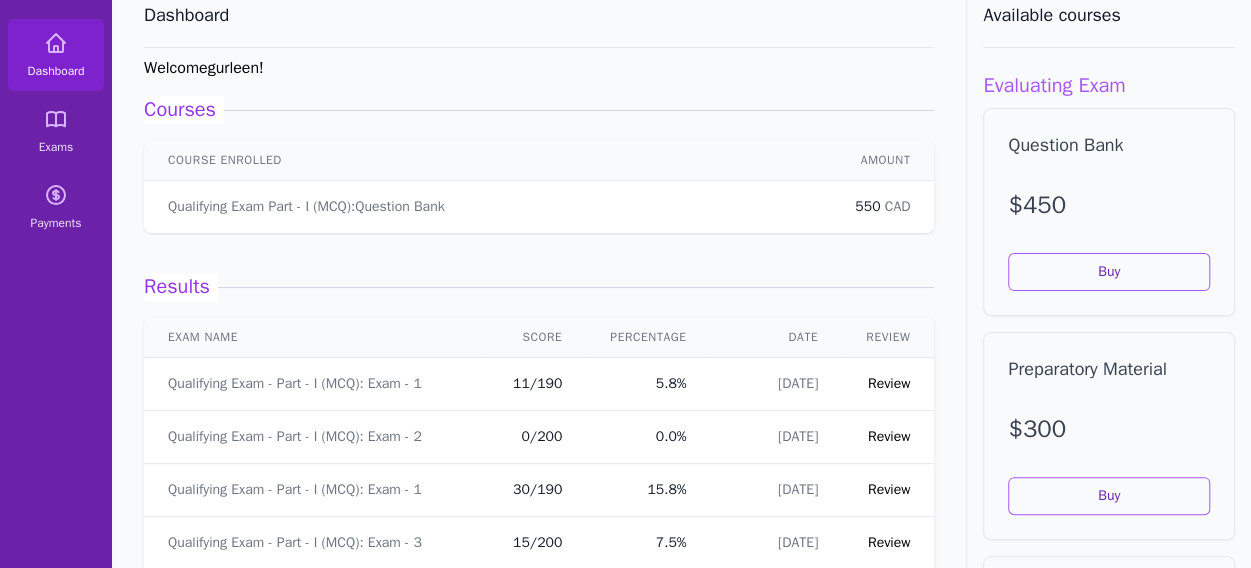 scroll, scrollTop: 94, scrollLeft: 0, axis: vertical 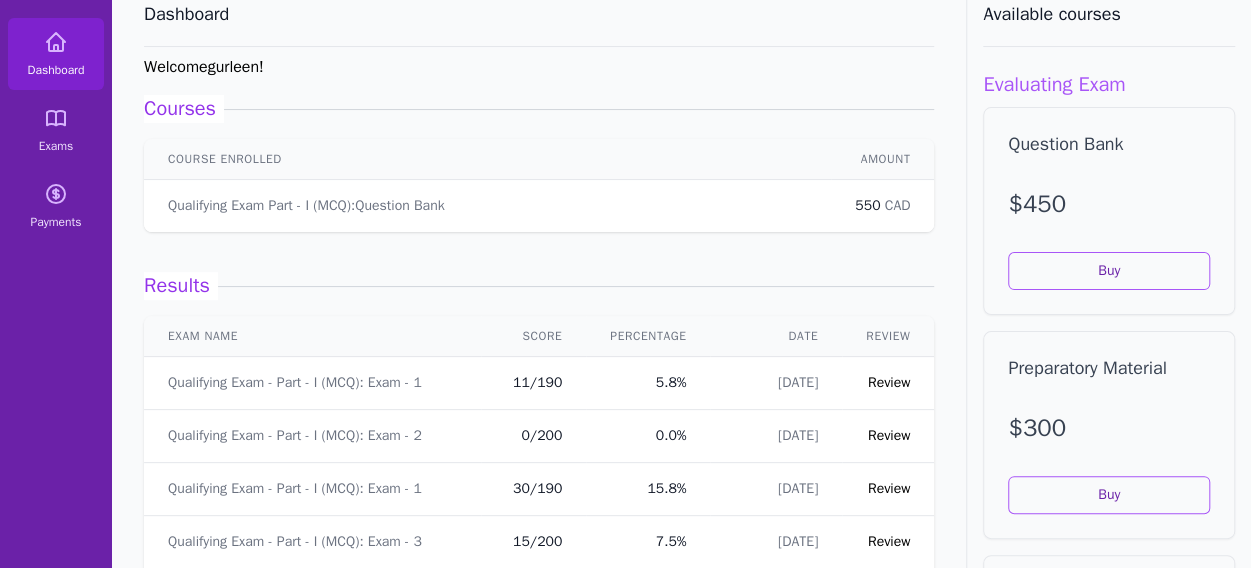 click on "Review" at bounding box center (889, 382) 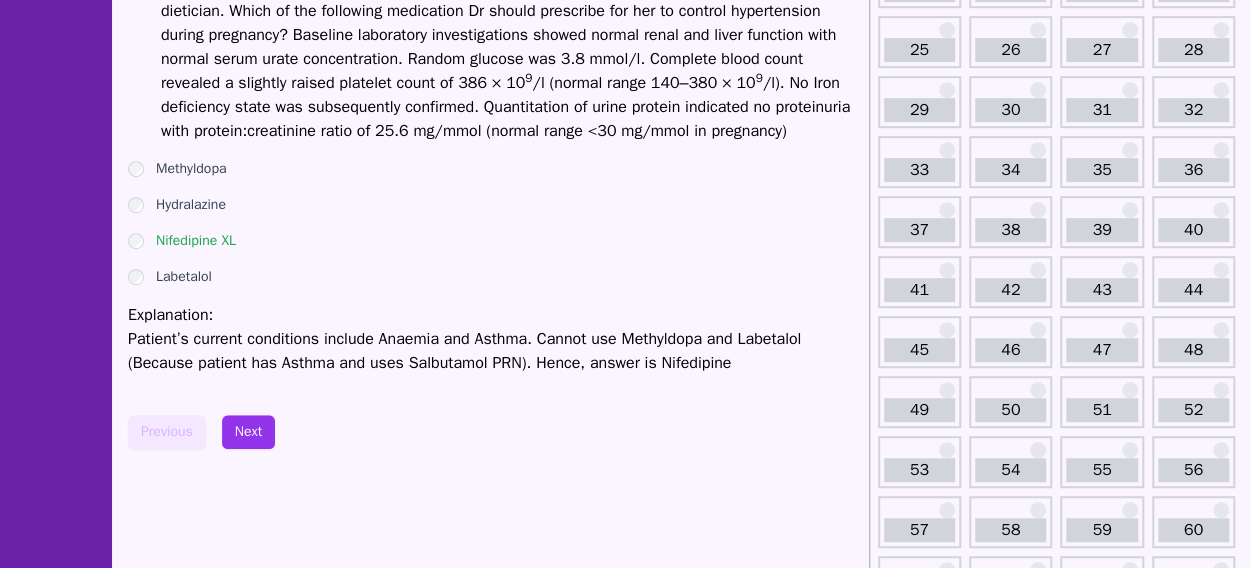 scroll, scrollTop: 484, scrollLeft: 0, axis: vertical 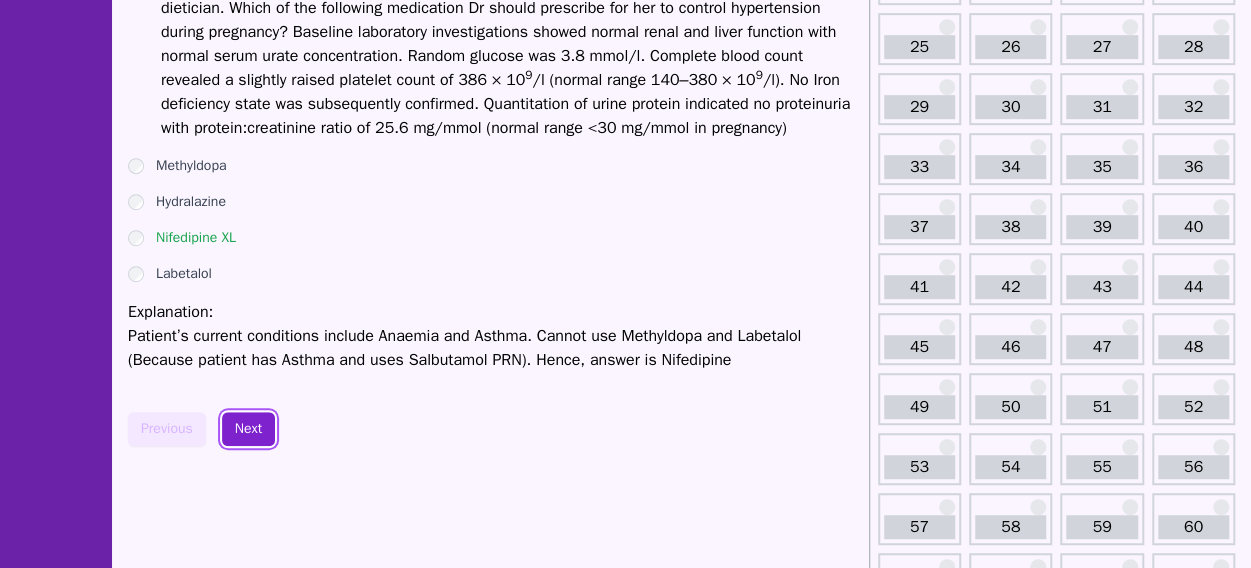 click on "Next" at bounding box center (248, 429) 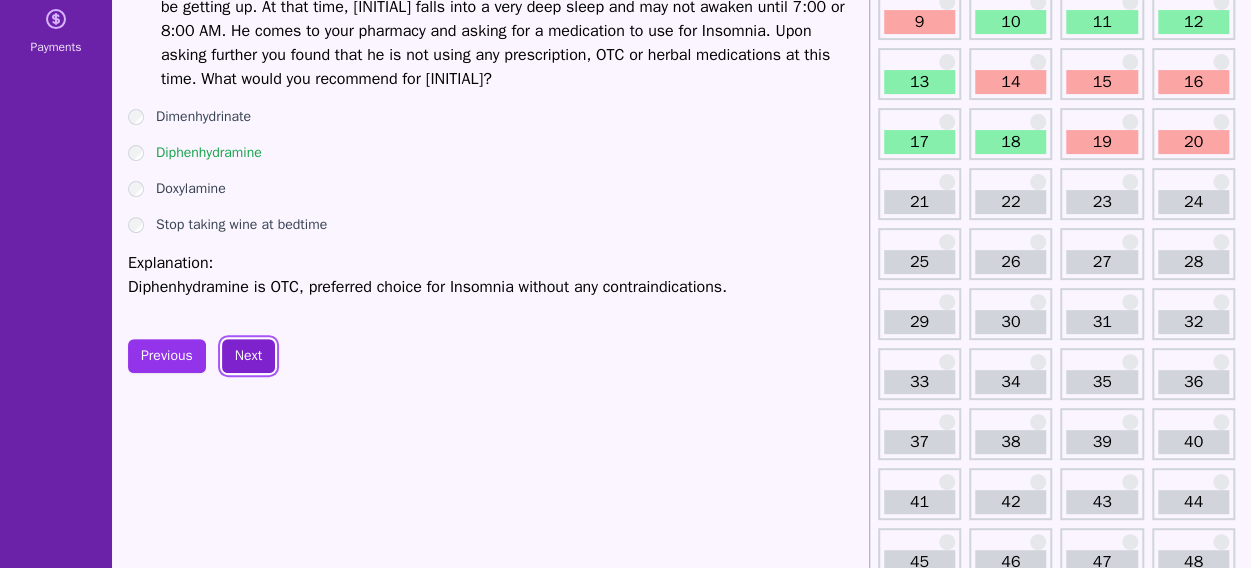 scroll, scrollTop: 268, scrollLeft: 0, axis: vertical 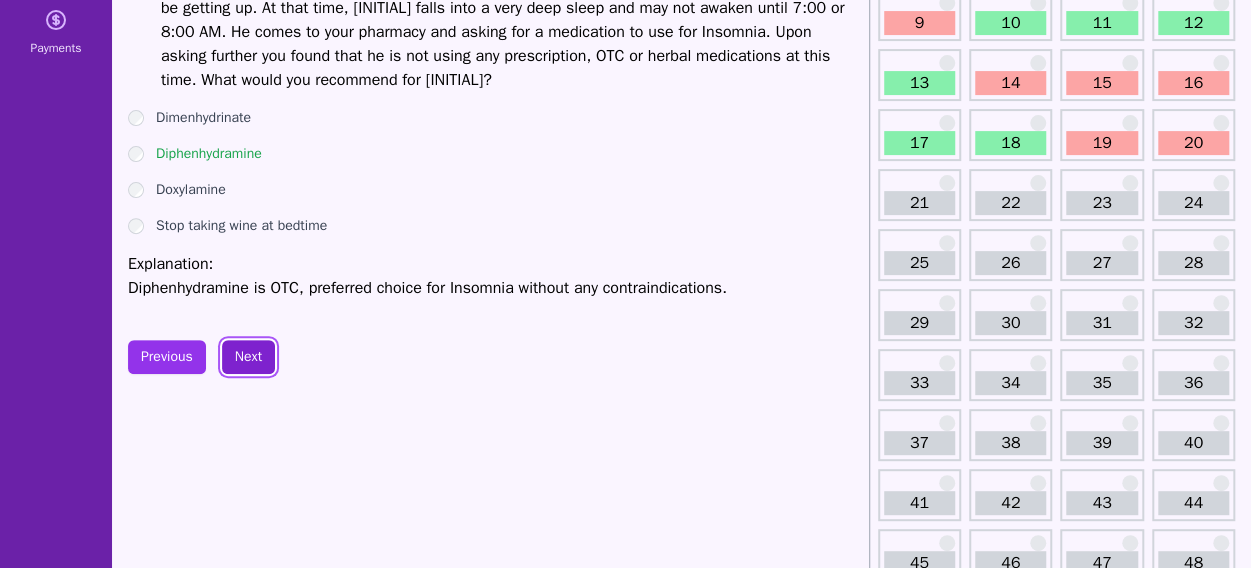 click on "Next" at bounding box center (248, 357) 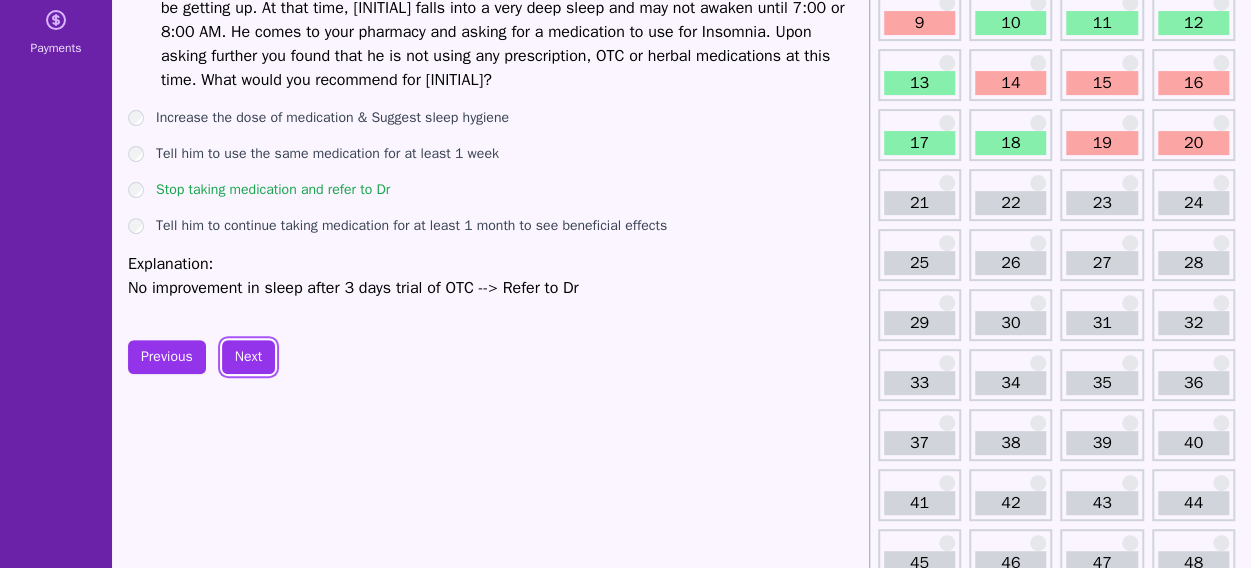 scroll, scrollTop: 94, scrollLeft: 0, axis: vertical 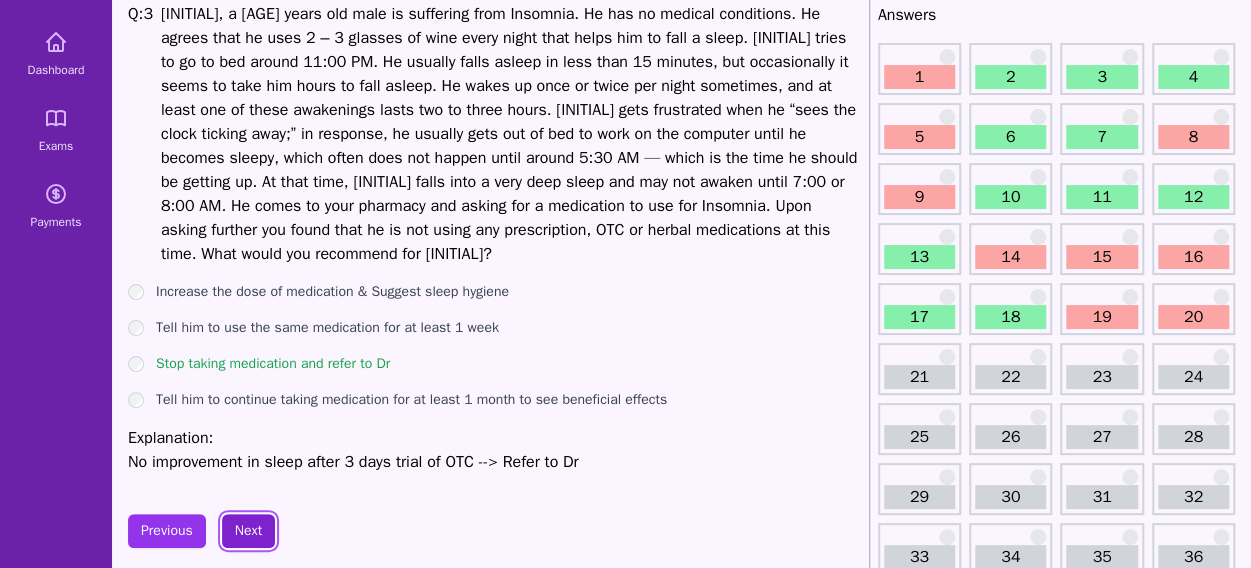 click on "Next" at bounding box center [248, 531] 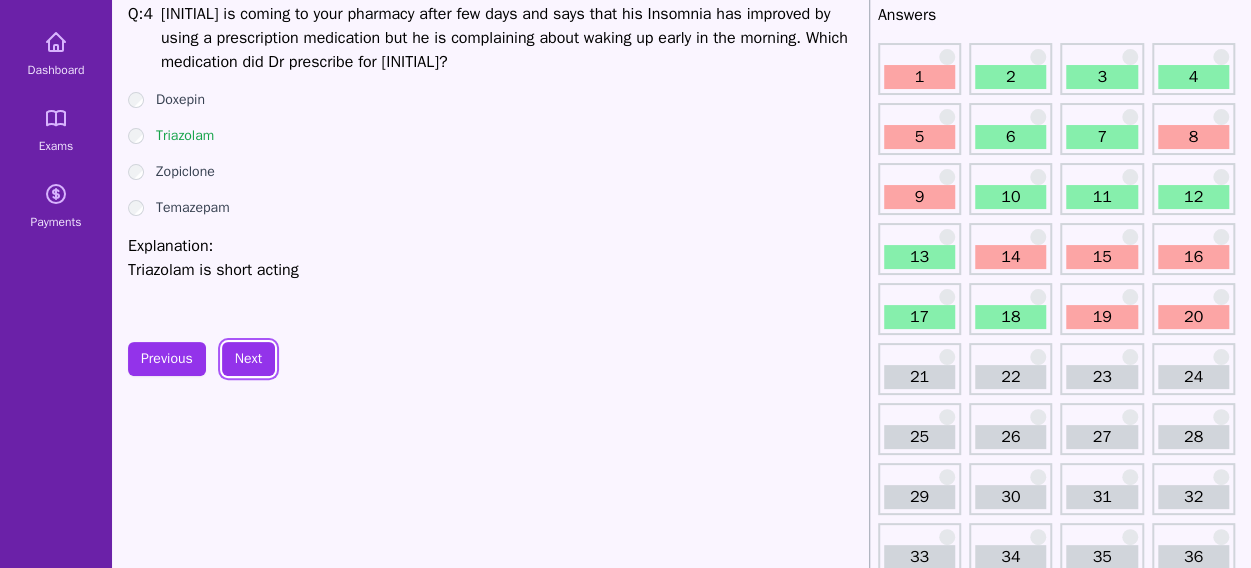 scroll, scrollTop: 92, scrollLeft: 0, axis: vertical 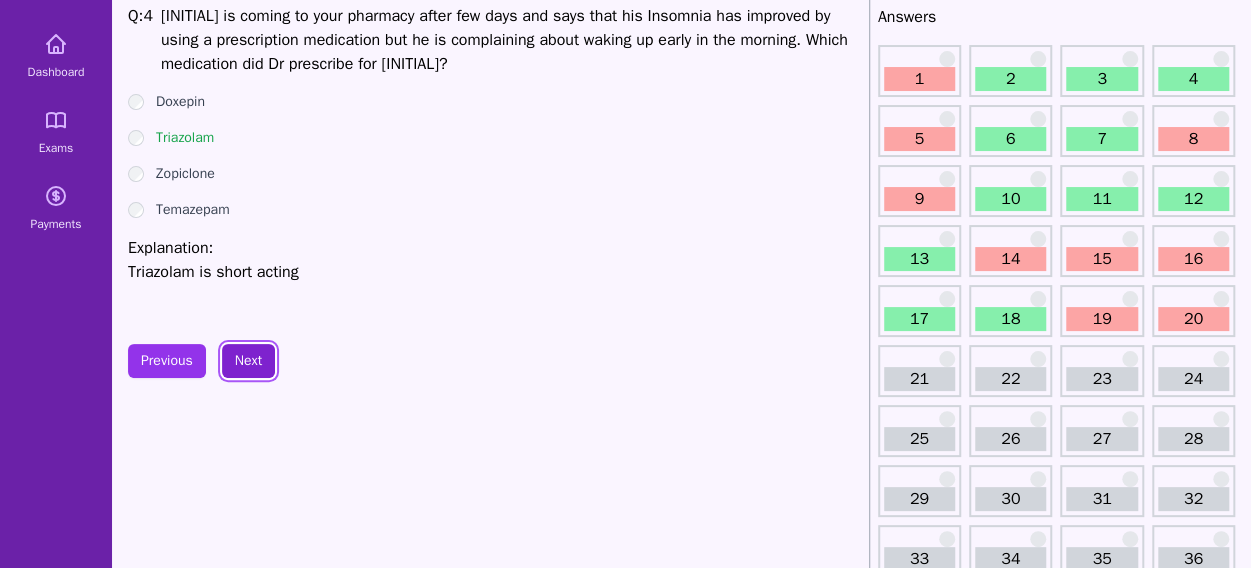 click on "Next" at bounding box center (248, 361) 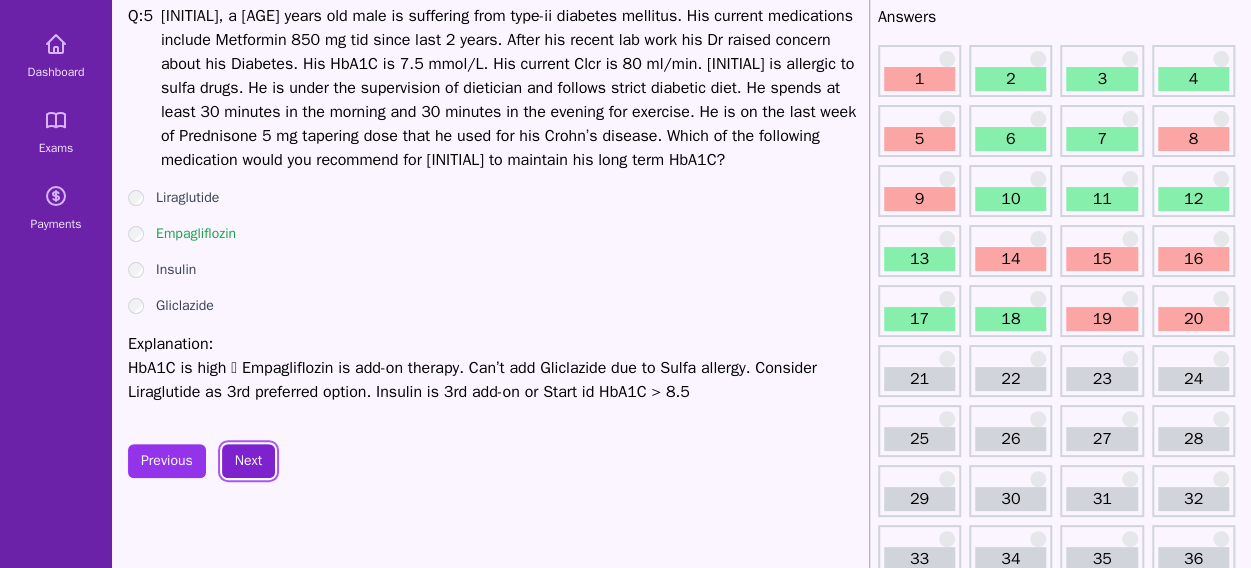 click on "Next" at bounding box center (248, 461) 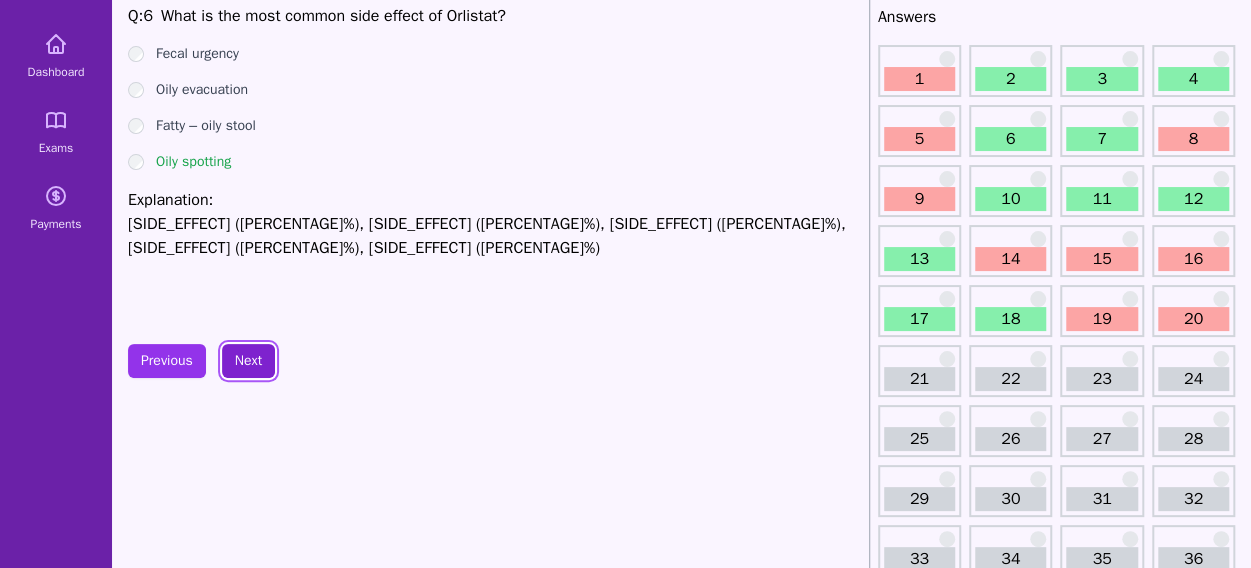 click on "Next" at bounding box center (248, 361) 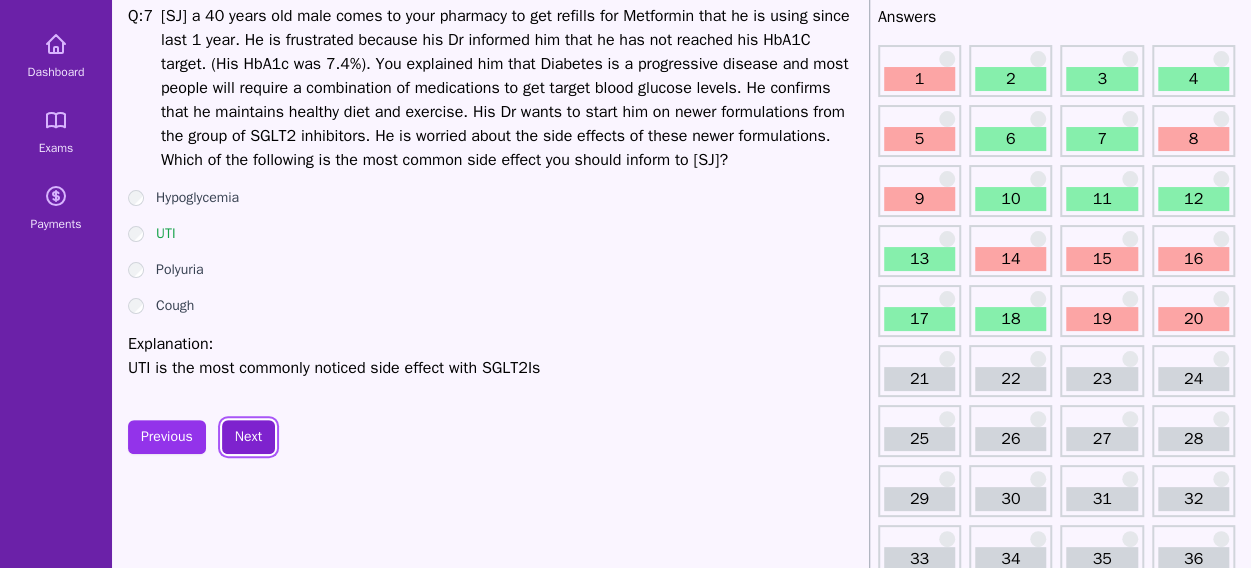 click on "Next" at bounding box center [248, 437] 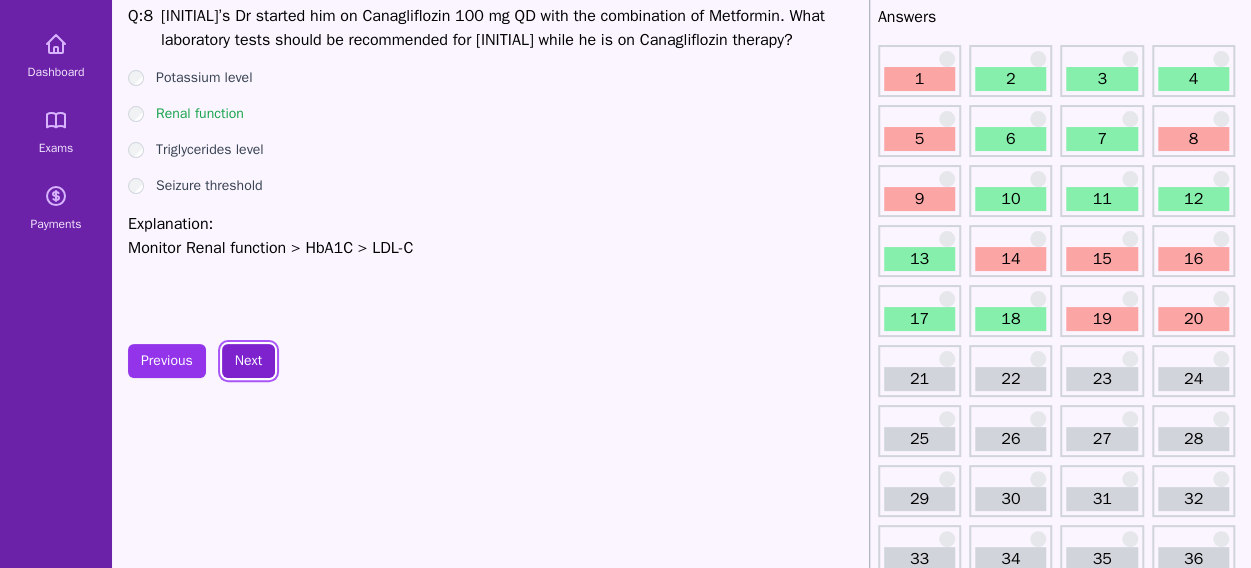 click on "Next" at bounding box center [248, 361] 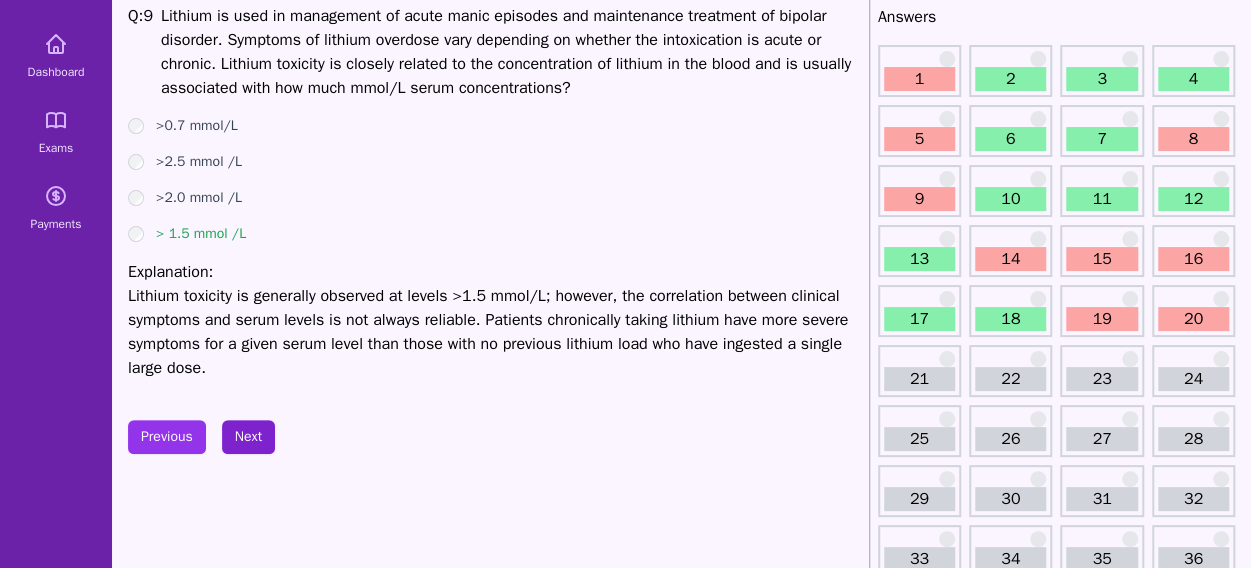 click on "Lithium toxicity is generally observed at levels >1.5 mmol/L; however, the correlation between clinical symptoms and serum levels is not always reliable. Patients chronically taking lithium have more severe symptoms for a given serum level than those with no previous lithium load who have ingested a single large dose." at bounding box center [494, 332] 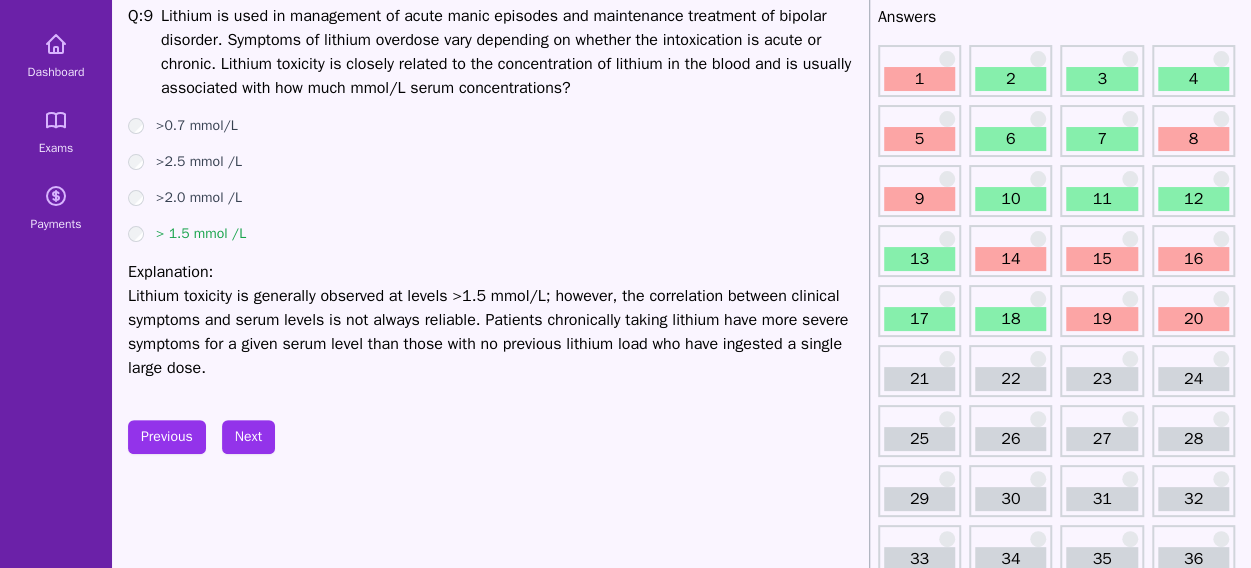 click on "Q: 9 Lithium is used in management of acute manic episodes and maintenance treatment of bipolar disorder. Symptoms of lithium overdose vary depending on whether the intoxication is acute or chronic. Lithium toxicity is closely related to the concentration of lithium in the blood and is usually associated with how much mmol/L serum concentrations? >0.7 mmol/L >2.5 mmol /L >2.0 mmol /L >1.5 mmol /L Explanation: Lithium toxicity is generally observed at levels >1.5 mmol/L; however, the correlation between clinical symptoms and serum levels is not always reliable. Patients chronically taking lithium have more severe symptoms for a given serum level than those with no previous lithium load who have ingested a single large dose. Previous Next" at bounding box center (494, 1452) 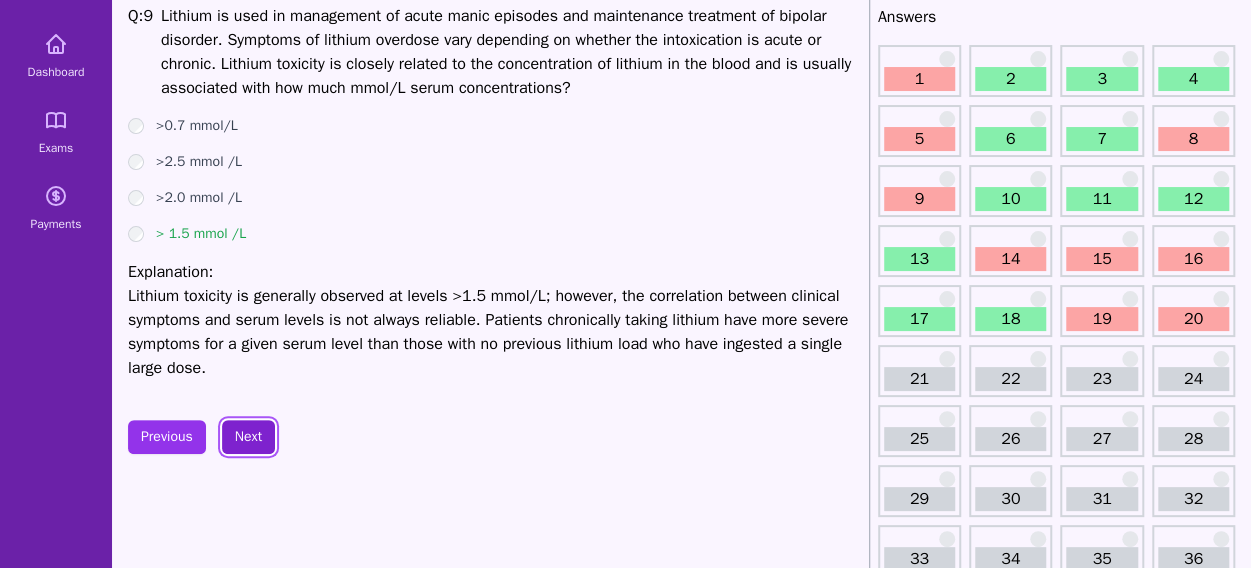 click on "Next" at bounding box center (248, 437) 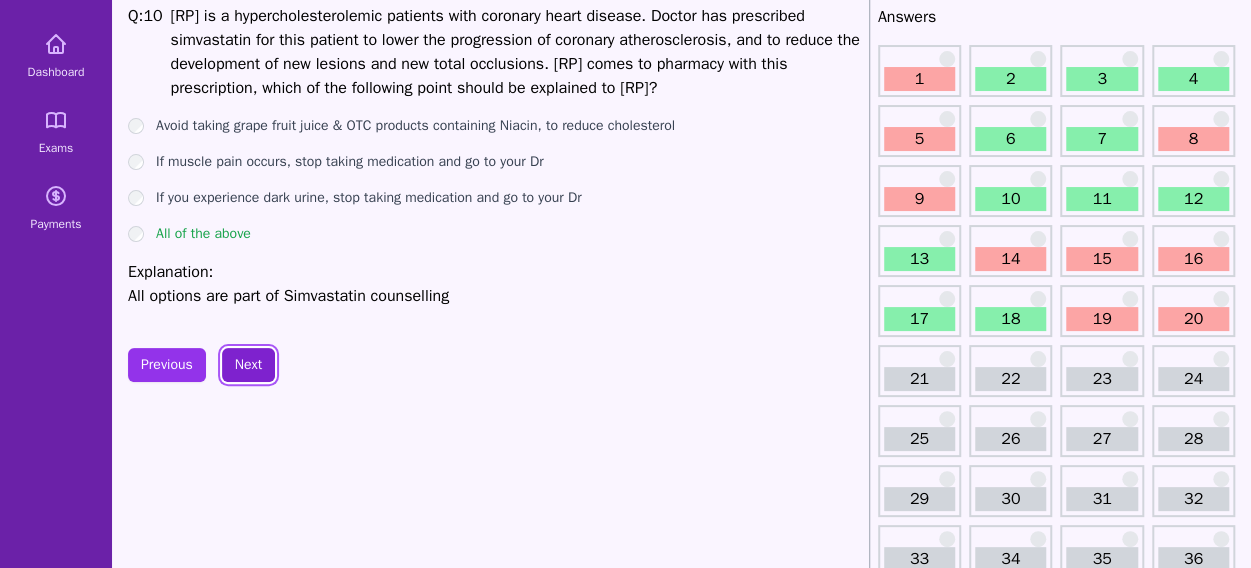 click on "Next" at bounding box center (248, 365) 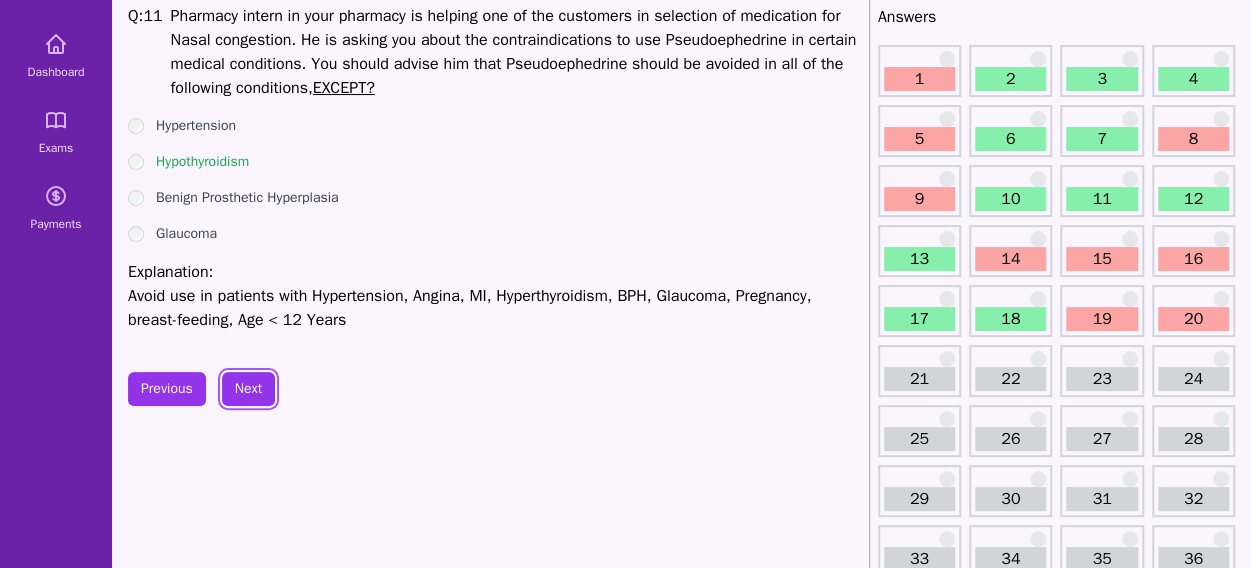 scroll, scrollTop: 86, scrollLeft: 0, axis: vertical 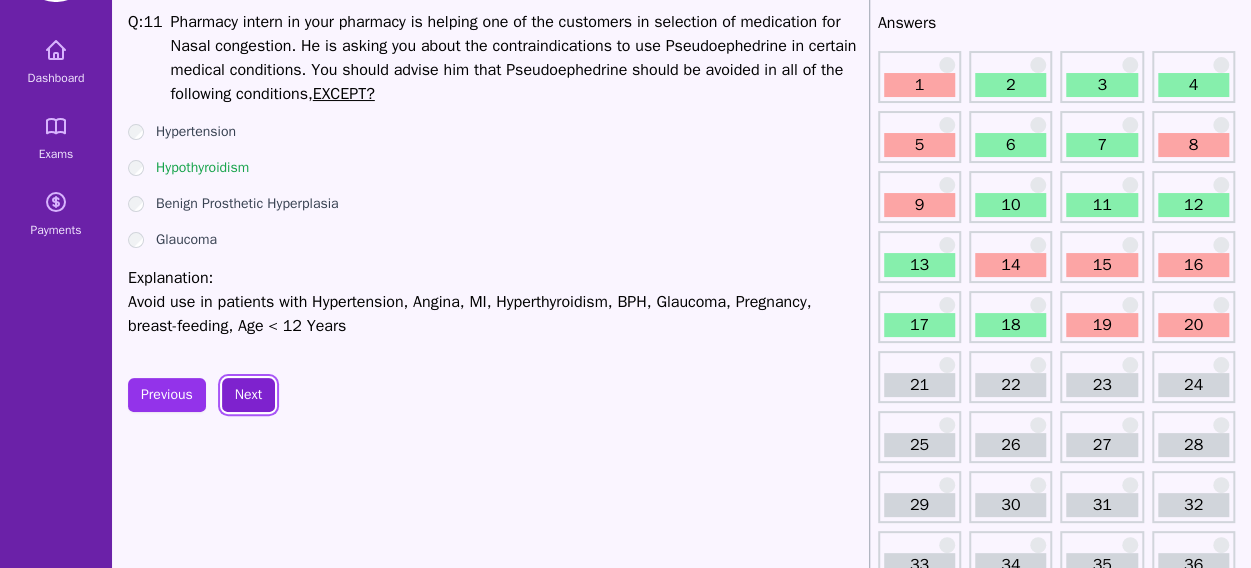 click on "Next" at bounding box center [248, 395] 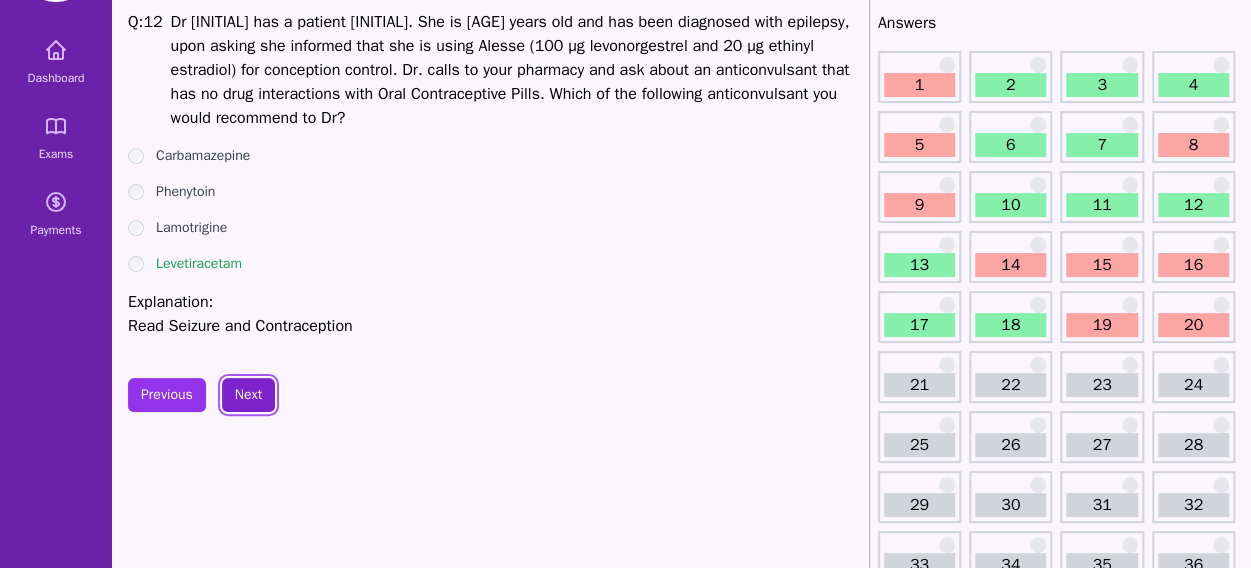 click on "Next" at bounding box center (248, 395) 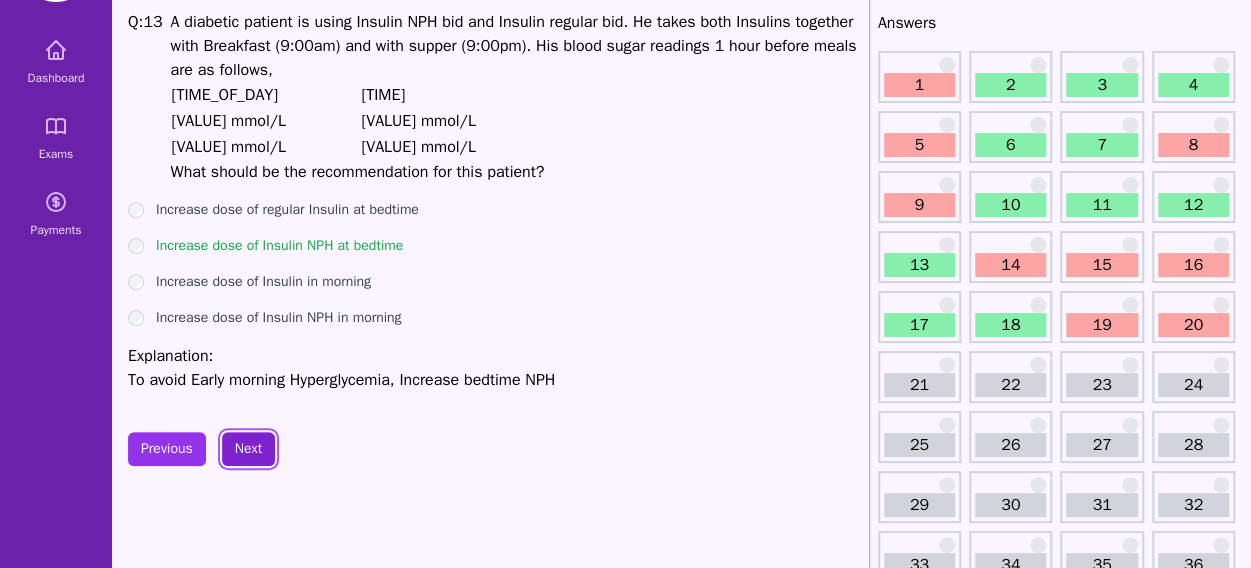 click on "Next" at bounding box center [248, 449] 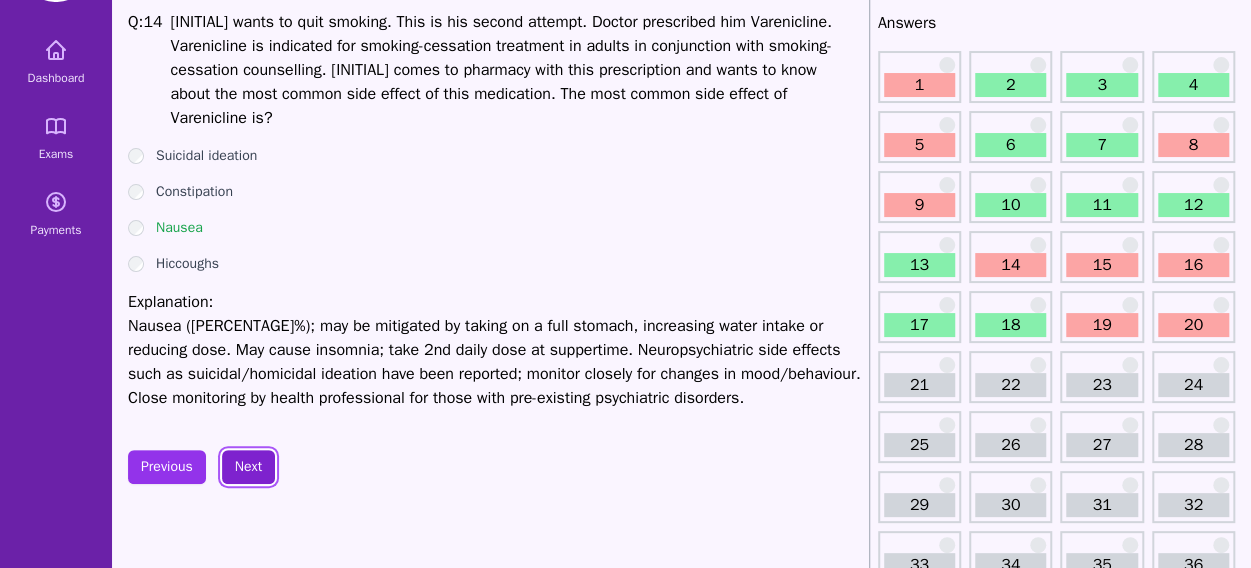 click on "Next" at bounding box center [248, 467] 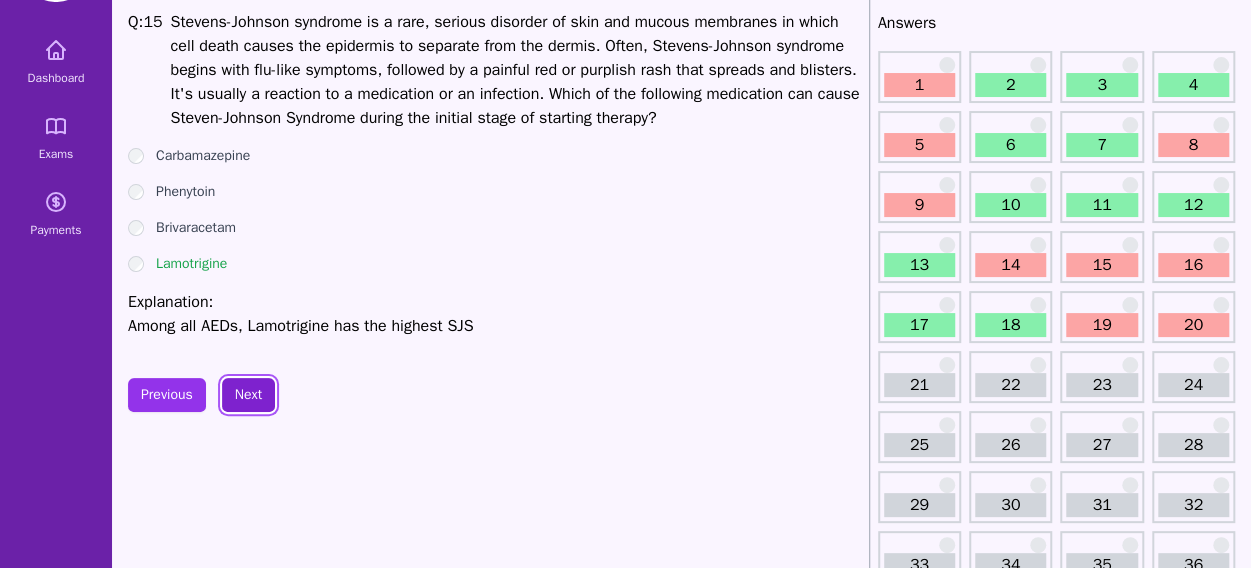 click on "Next" at bounding box center (248, 395) 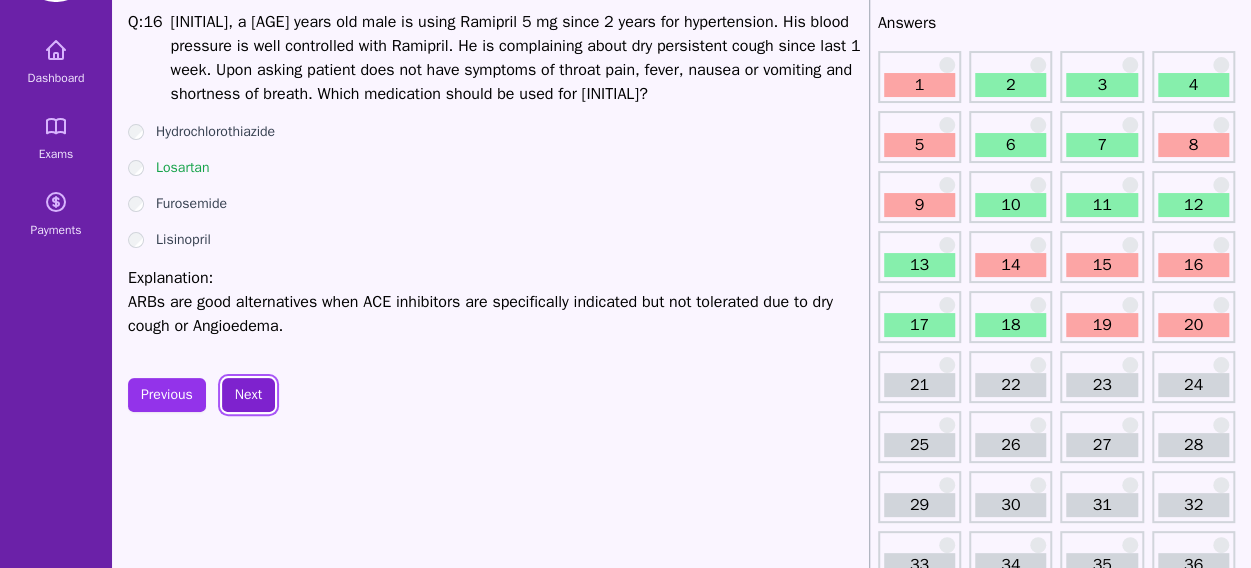 click on "Next" at bounding box center [248, 395] 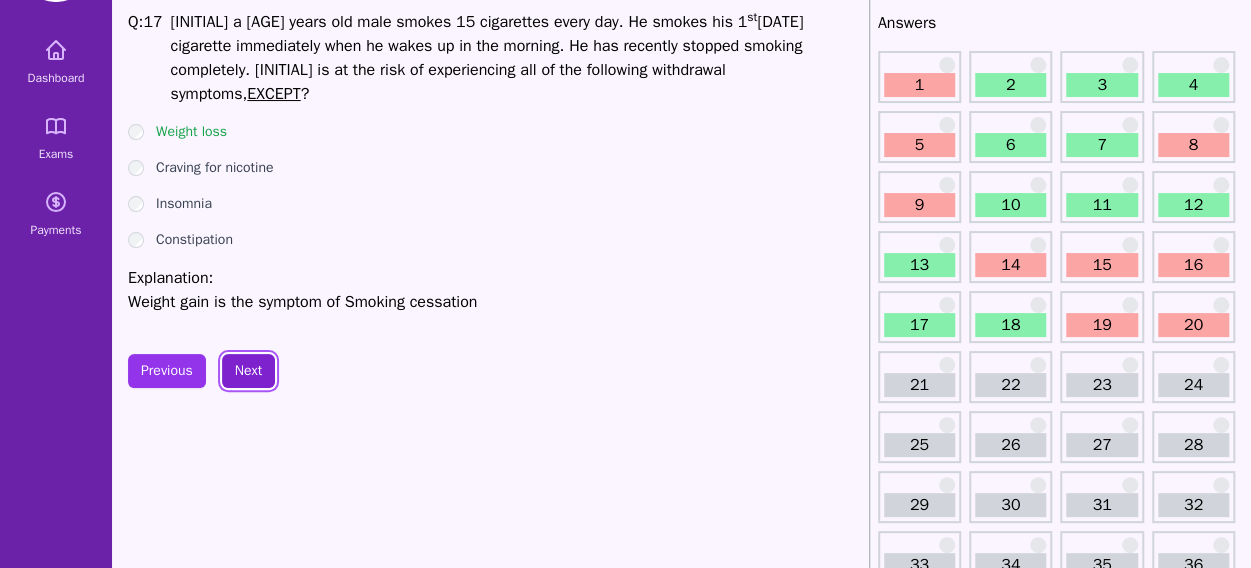 click on "Next" at bounding box center [248, 371] 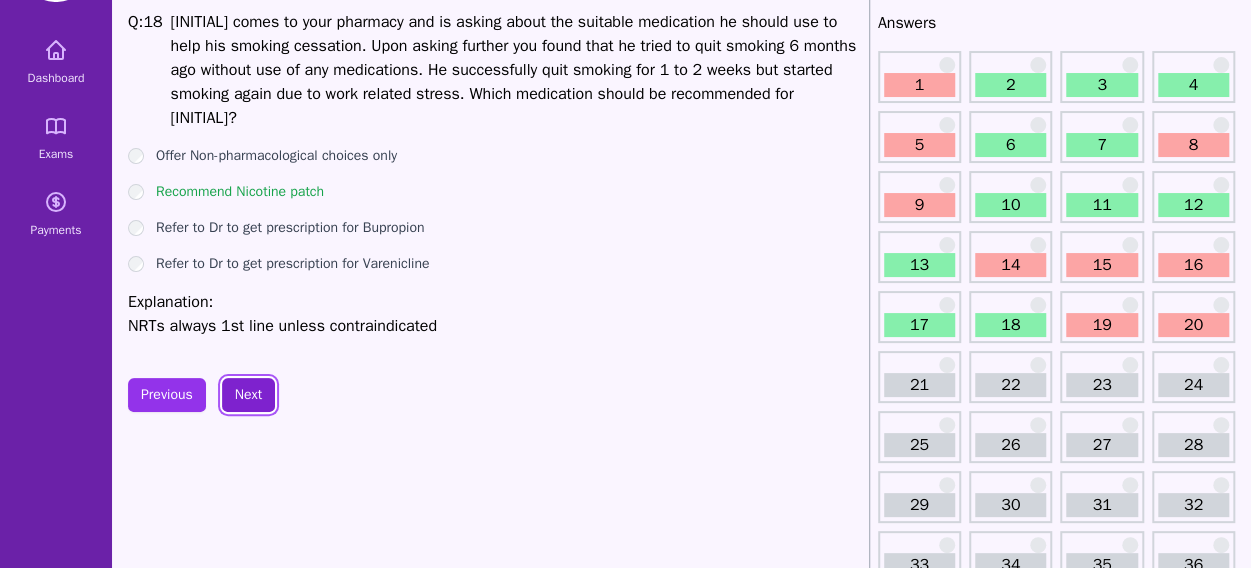 click on "Next" at bounding box center [248, 395] 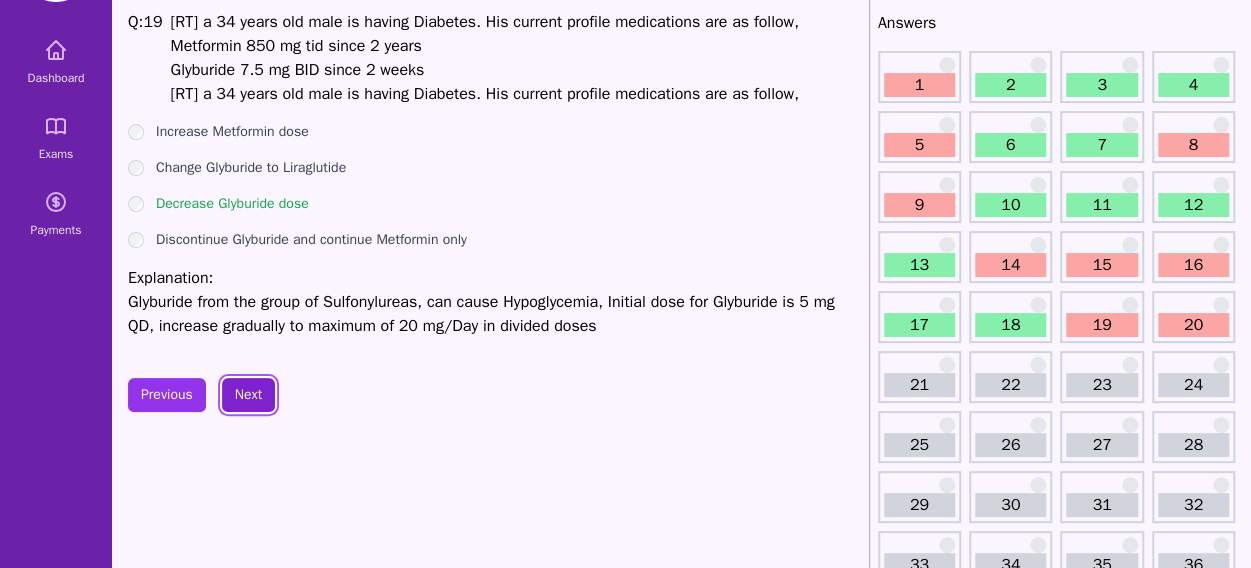 click on "Next" at bounding box center (248, 395) 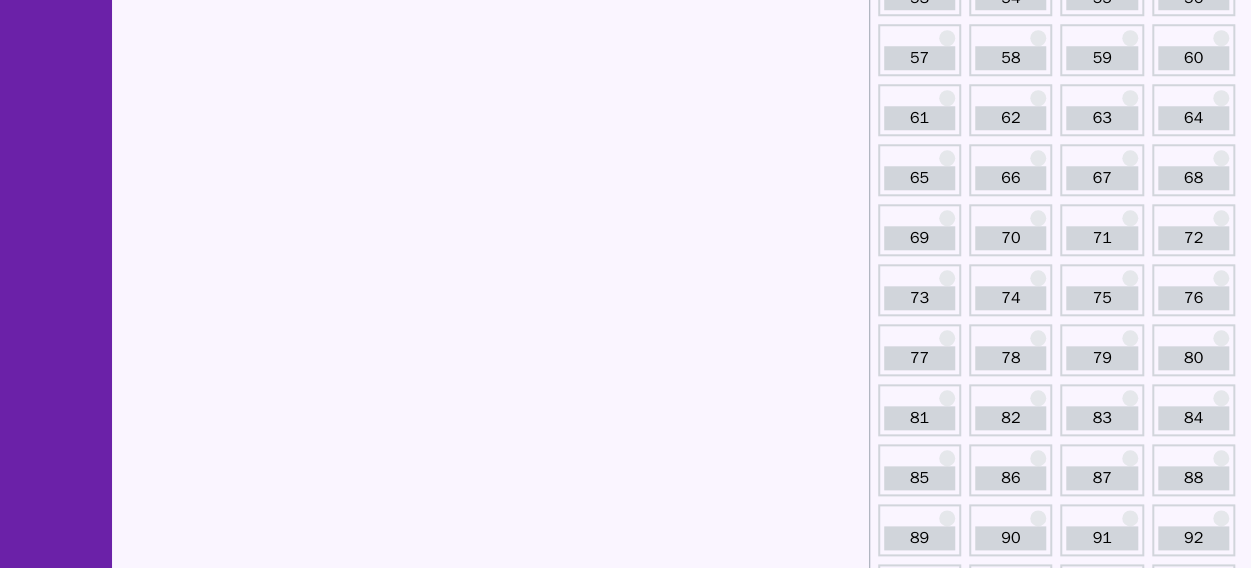 scroll, scrollTop: 756, scrollLeft: 0, axis: vertical 